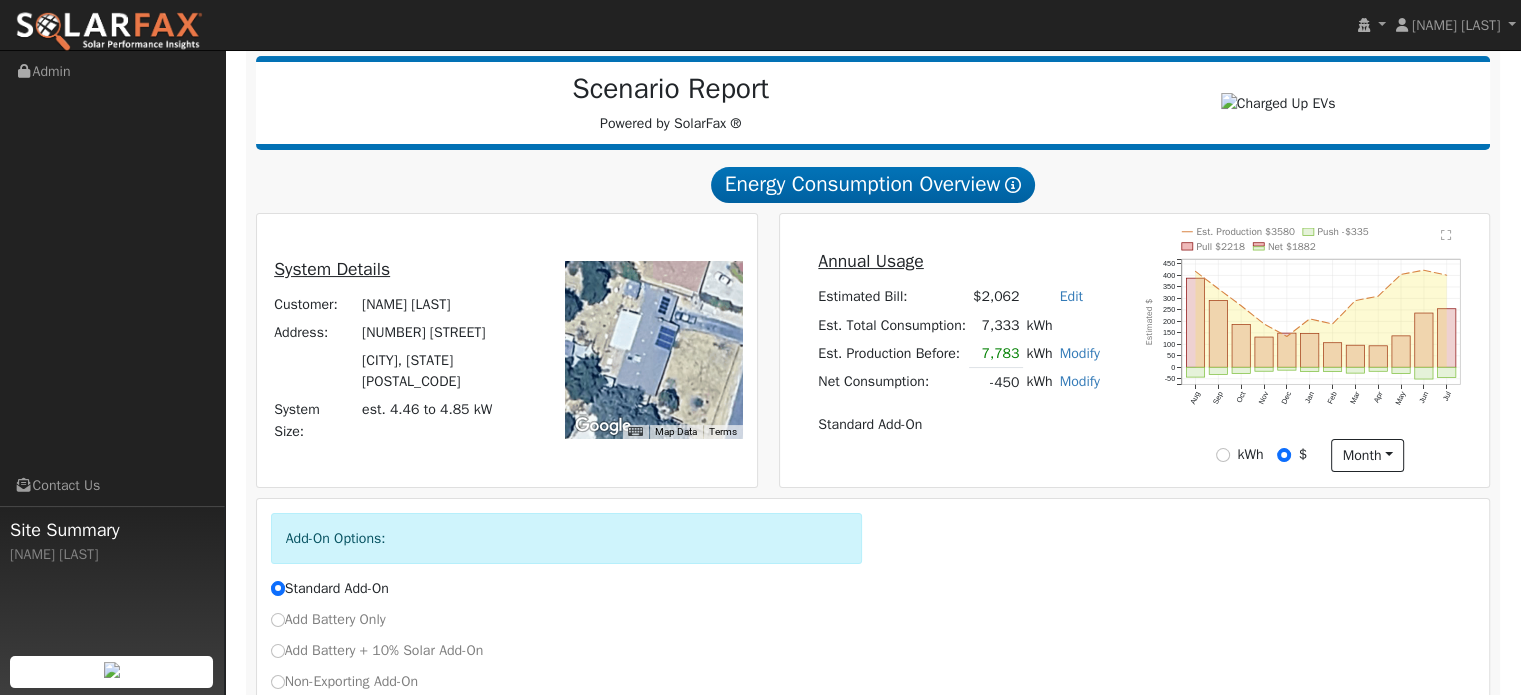 scroll, scrollTop: 0, scrollLeft: 0, axis: both 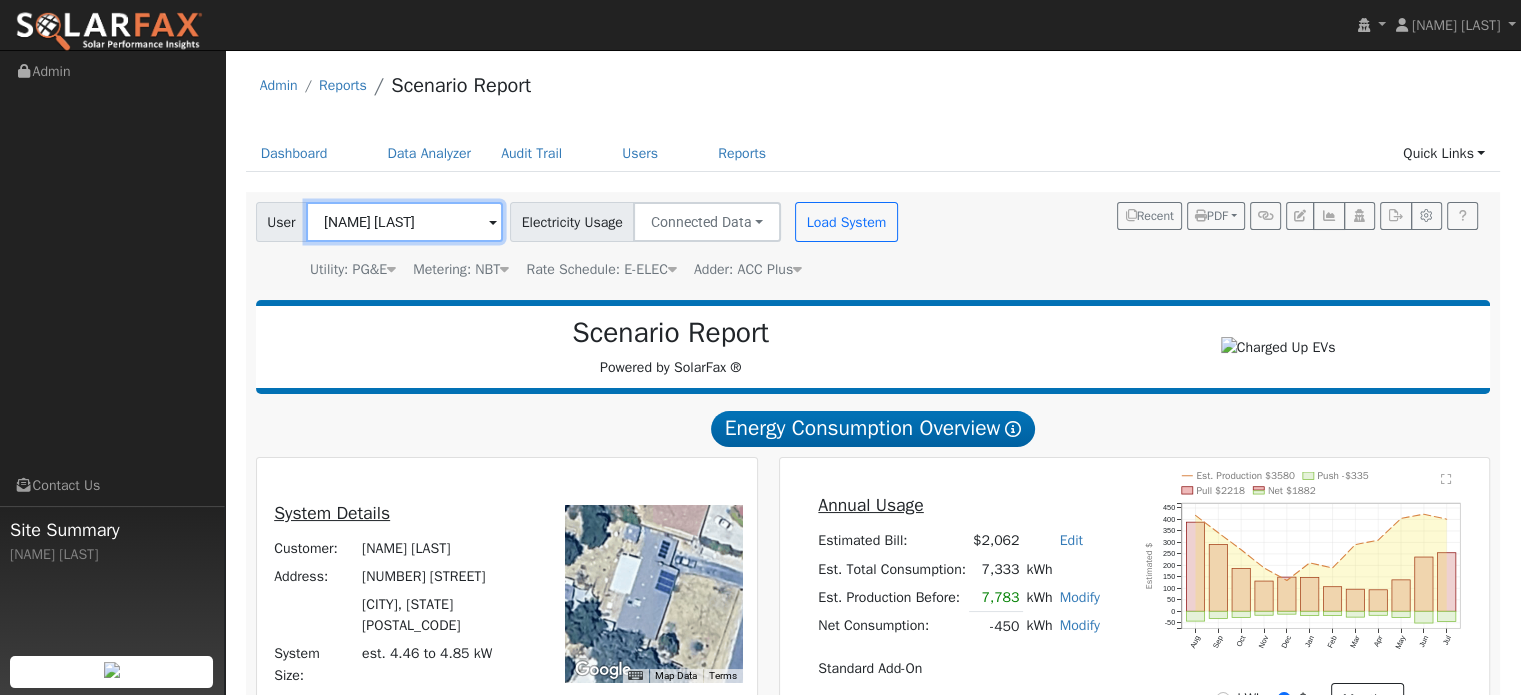 click on "[NAME] [LAST]" at bounding box center (404, 222) 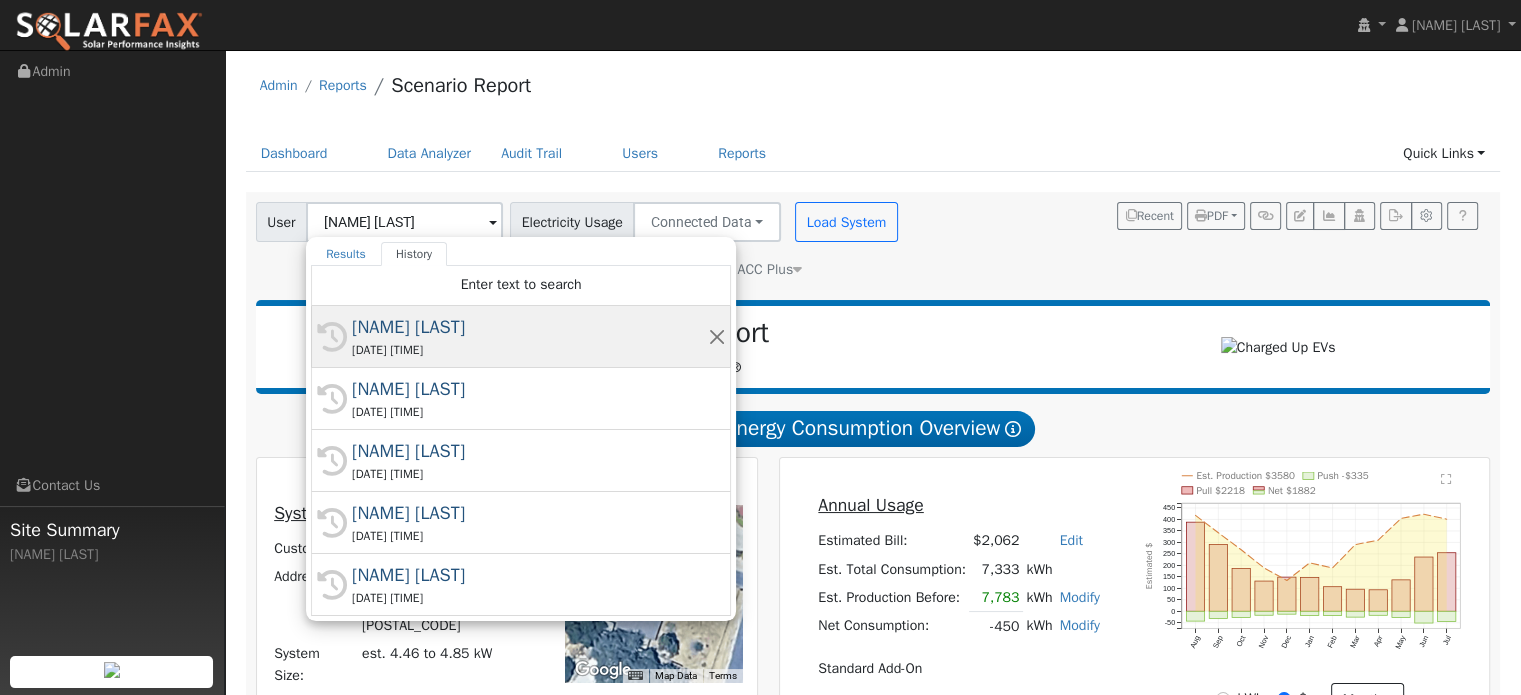 click on "[DATE] [TIME]" at bounding box center (530, 350) 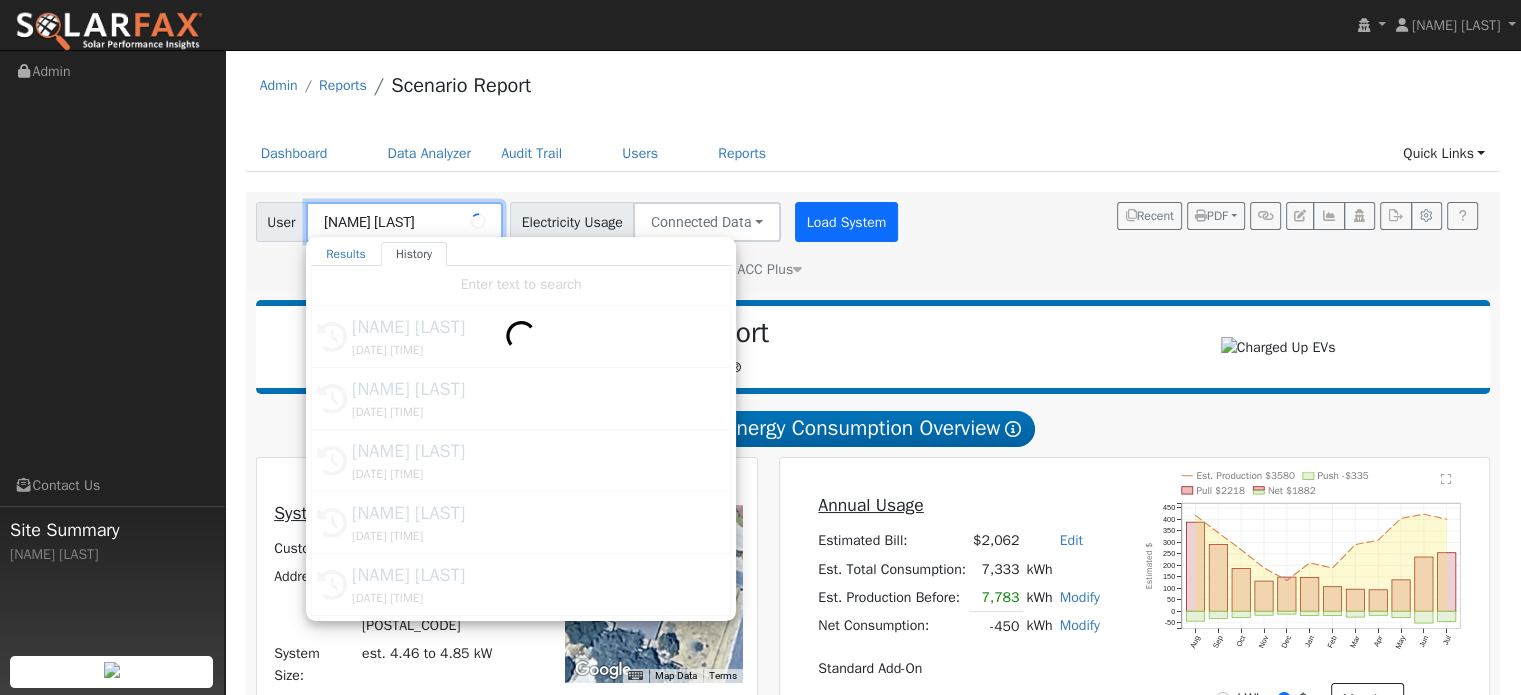 type on "[NAME] [LAST]" 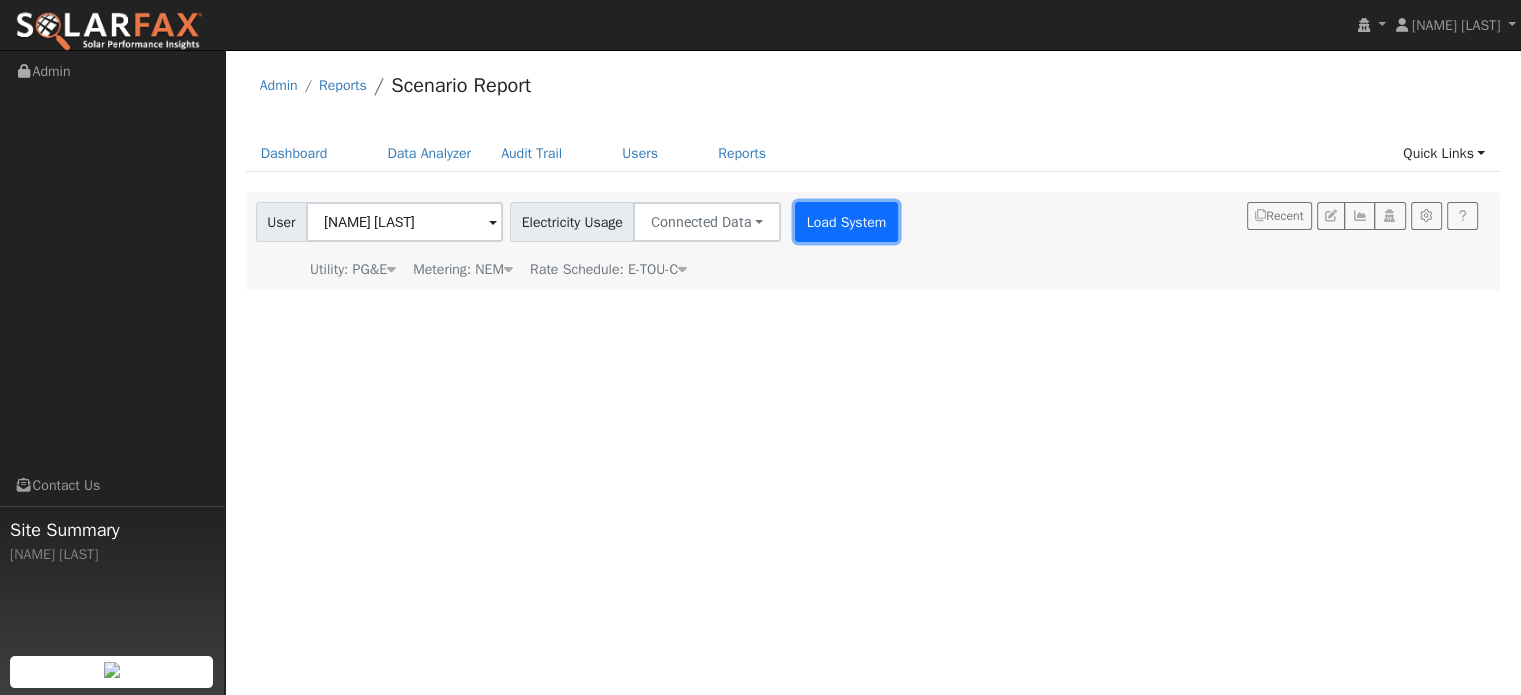 click on "Load System" at bounding box center (846, 222) 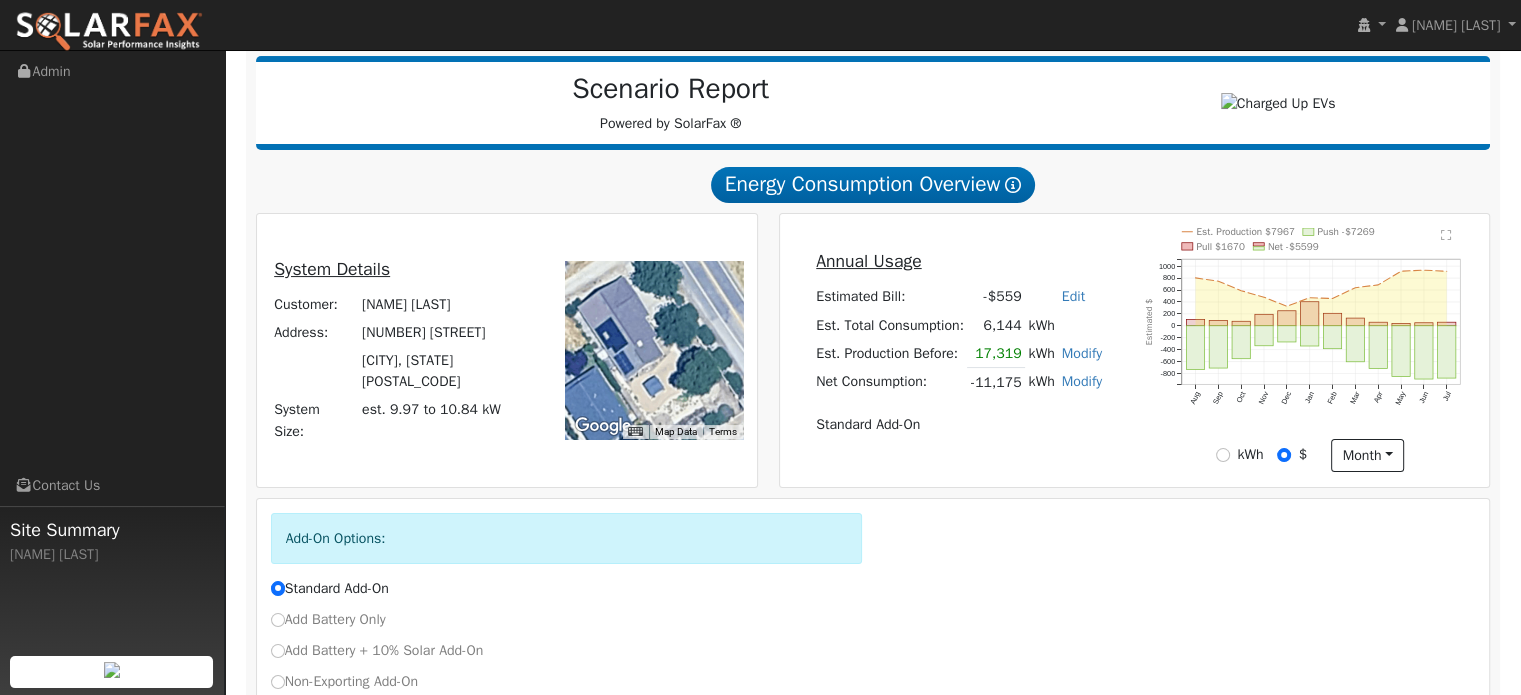 scroll, scrollTop: 300, scrollLeft: 0, axis: vertical 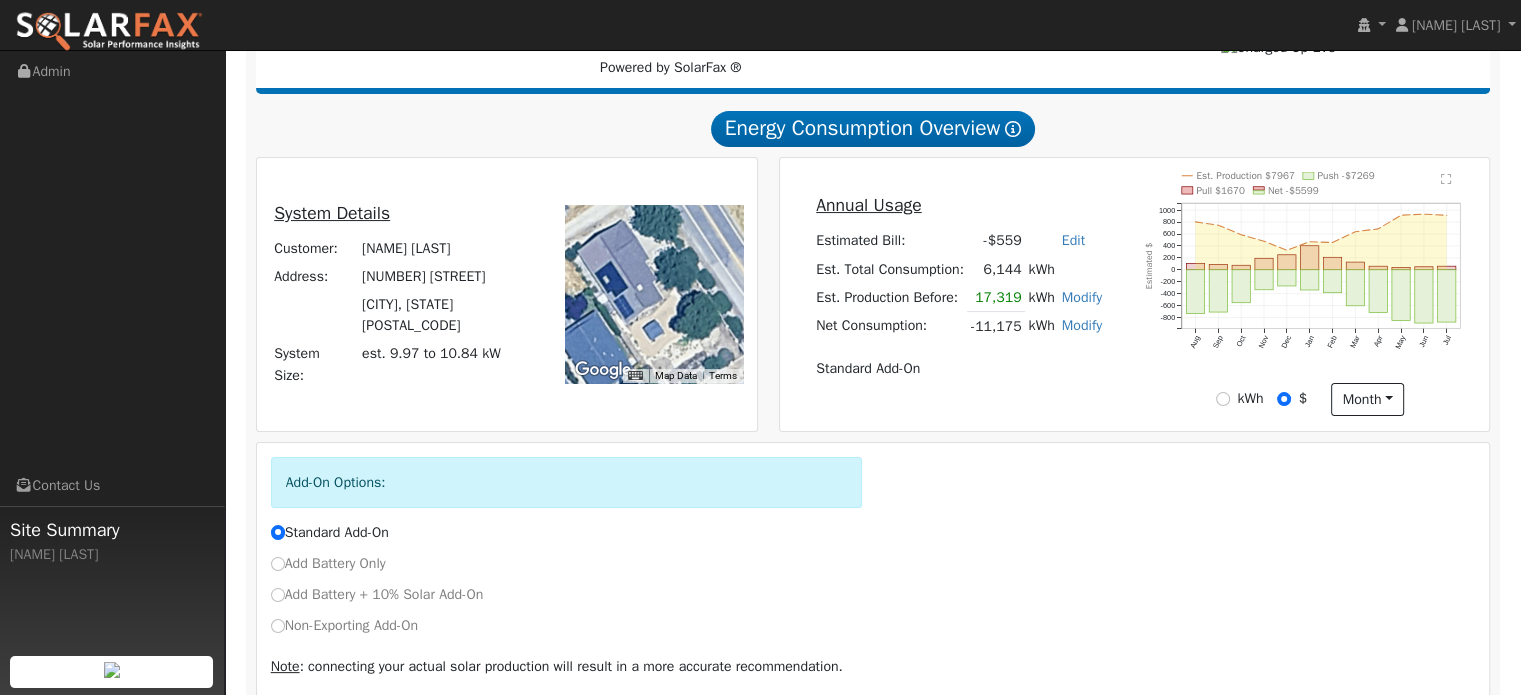 click on "Modify" at bounding box center (1082, 325) 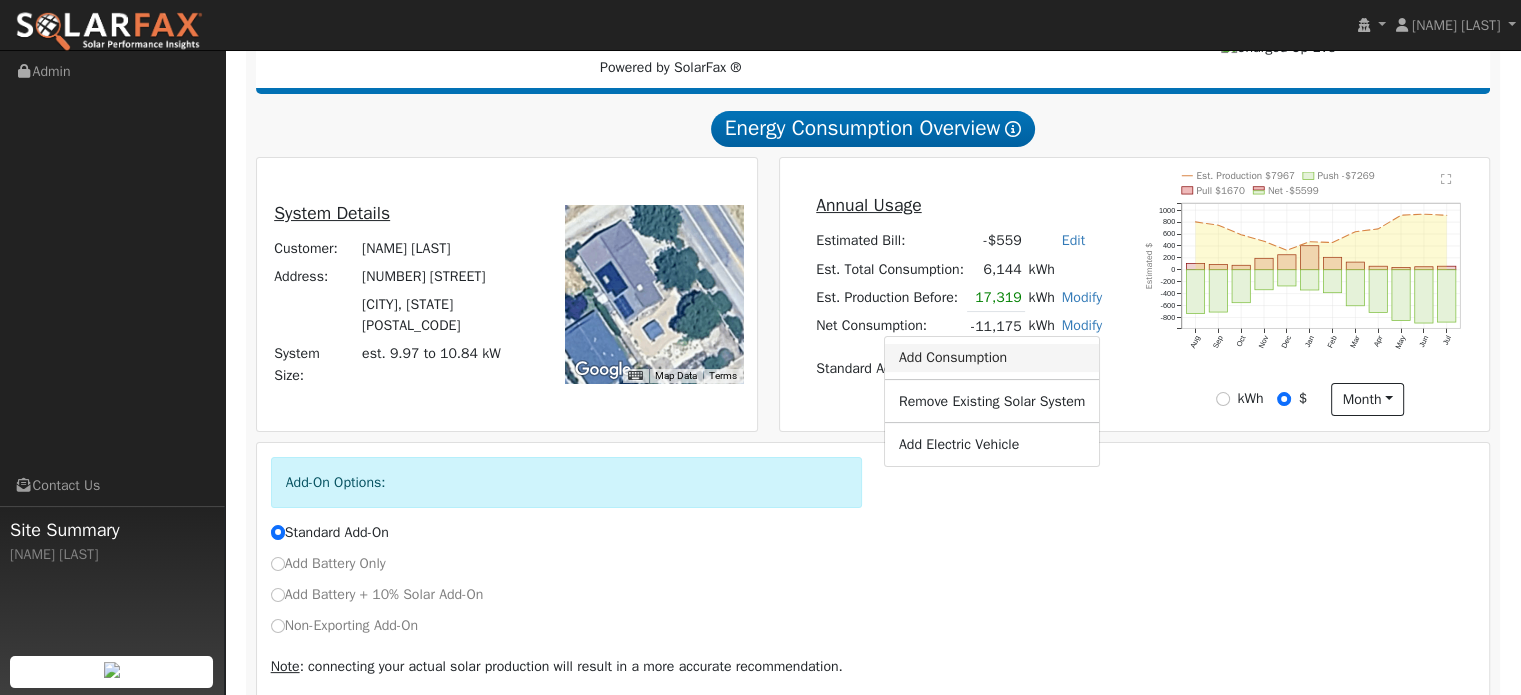 click on "Add Consumption" at bounding box center [992, 358] 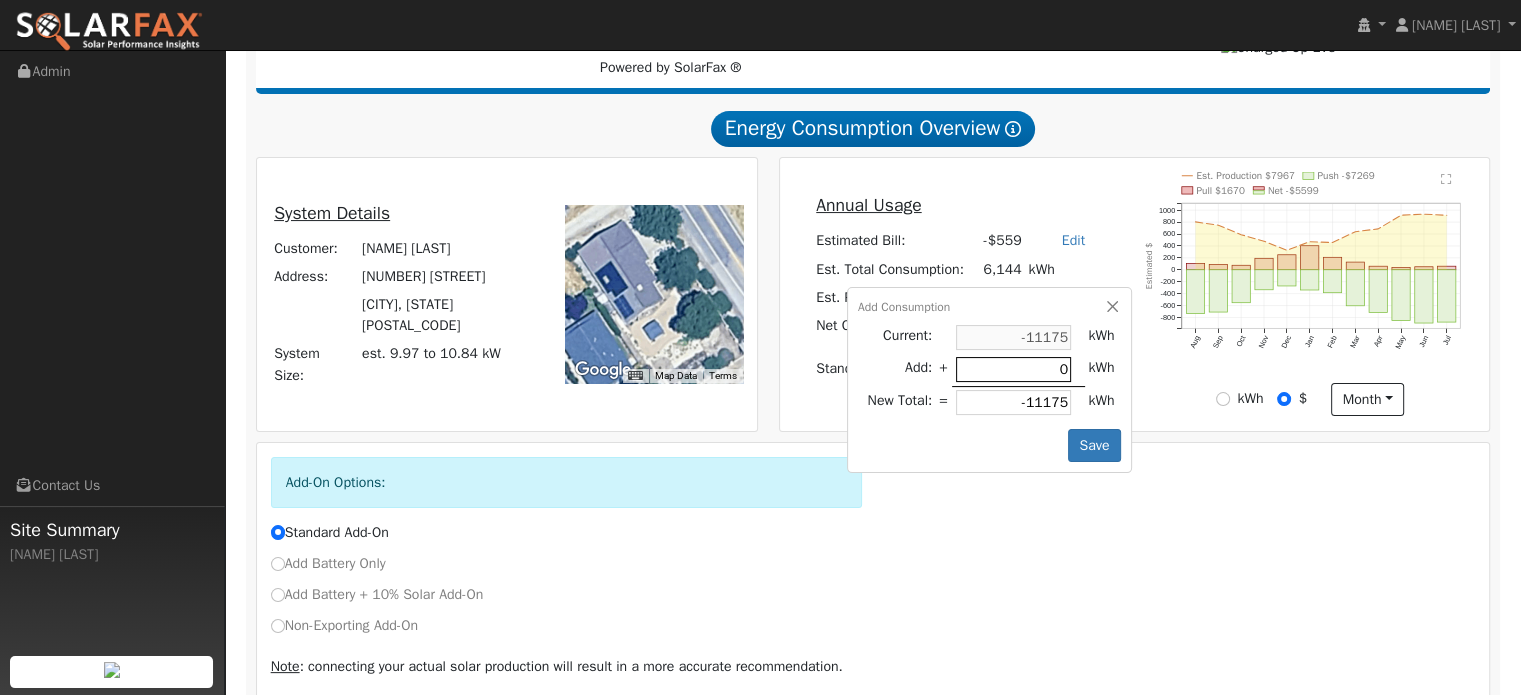 type on "6" 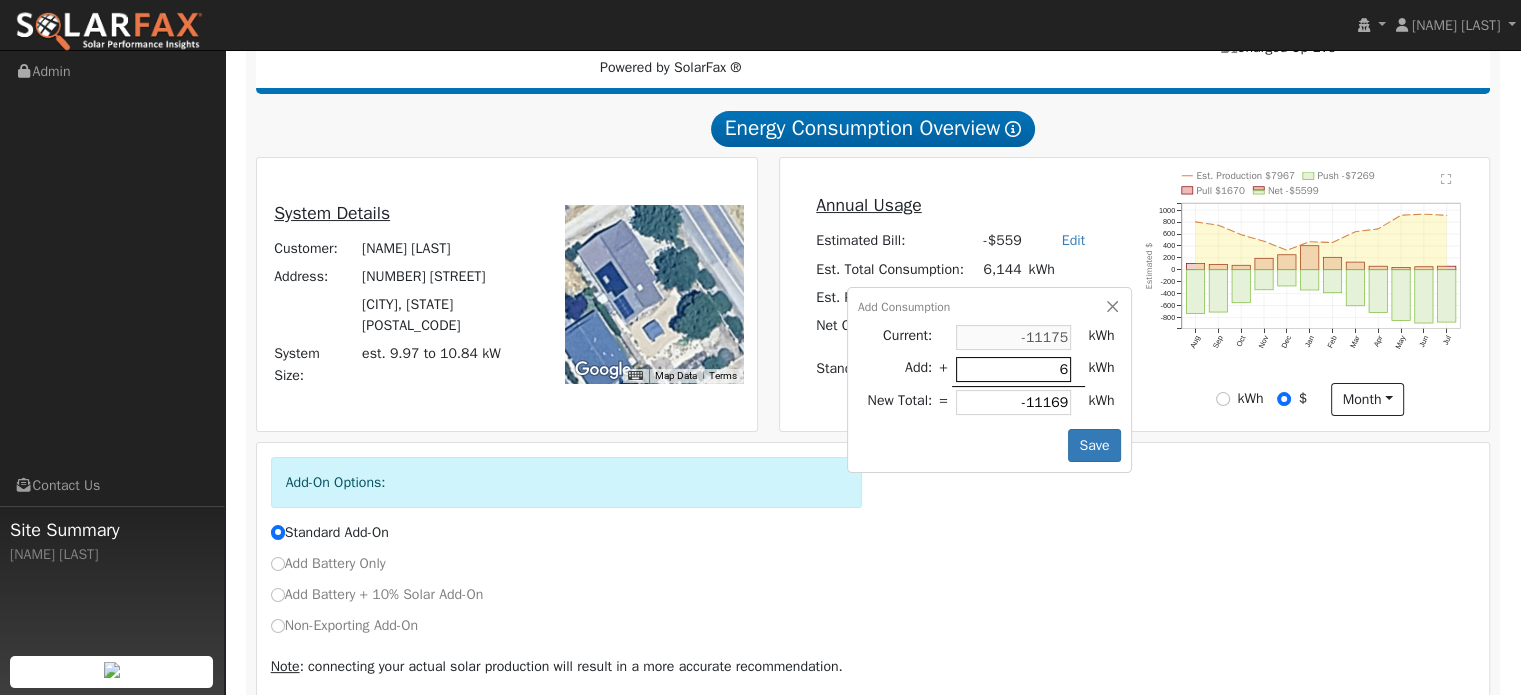 type on "65" 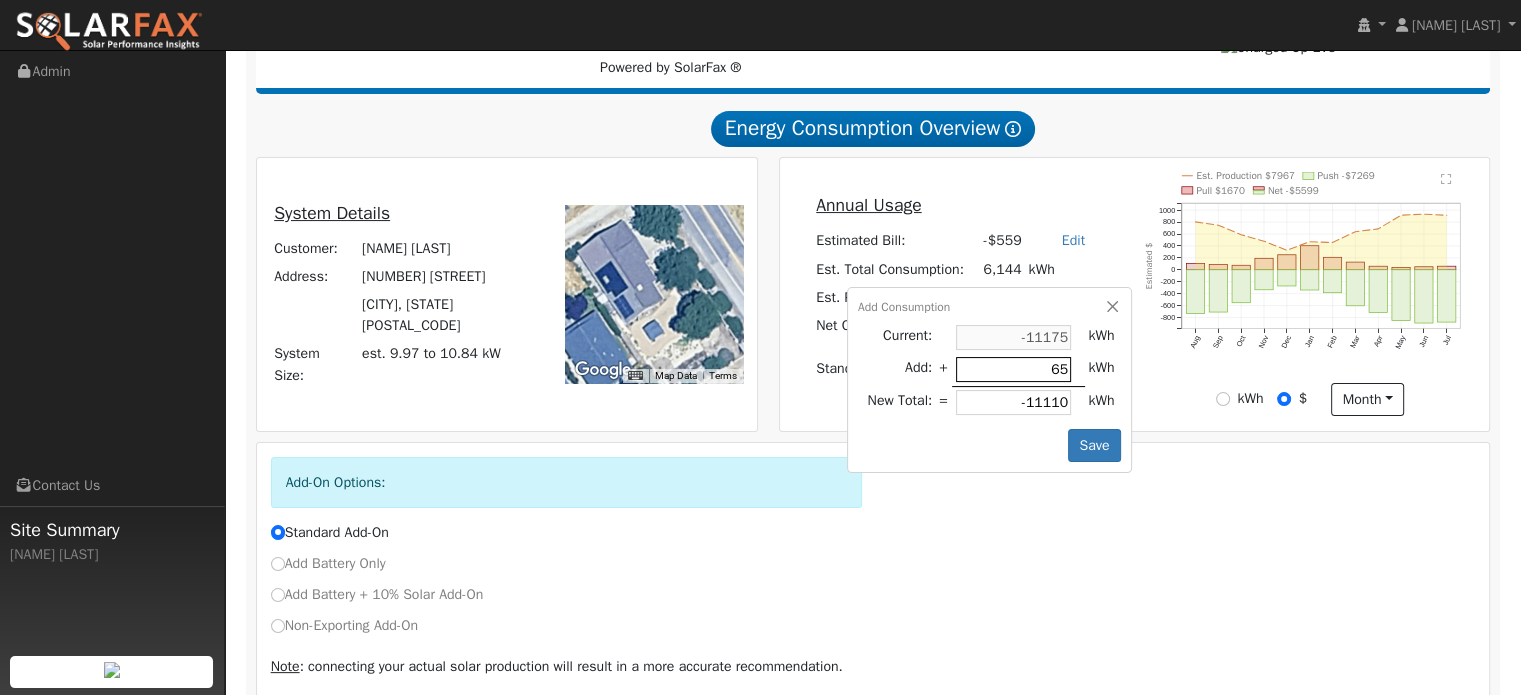 type on "650" 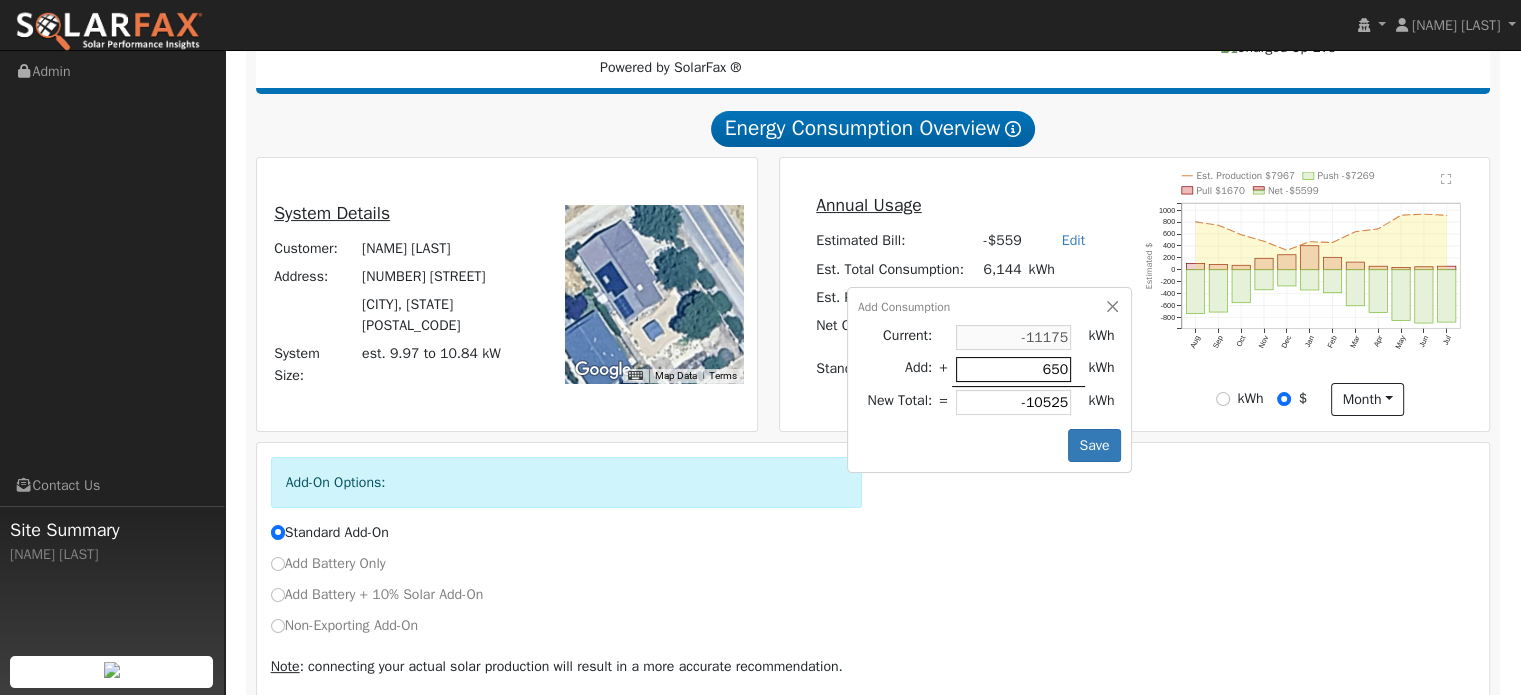 type on "6500" 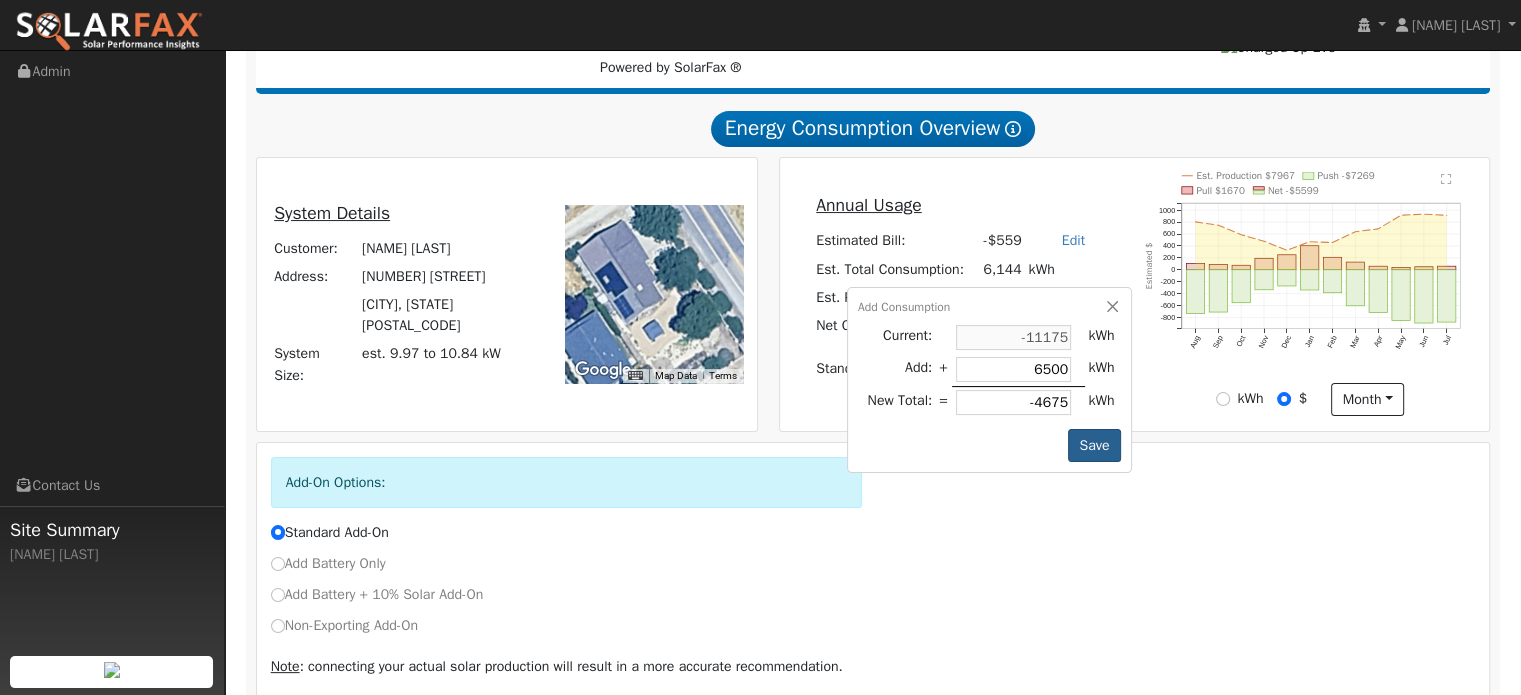 type on "6500" 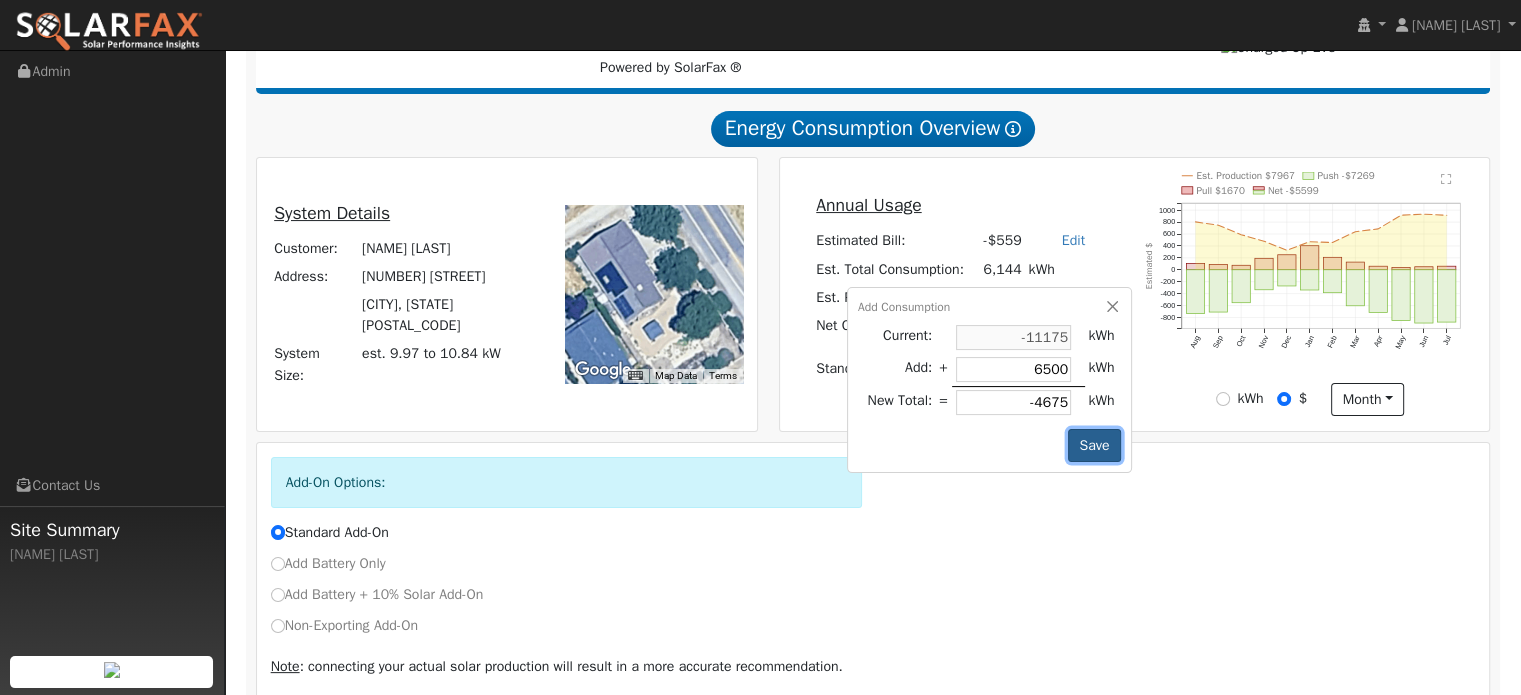 click on "Save" at bounding box center [1094, 446] 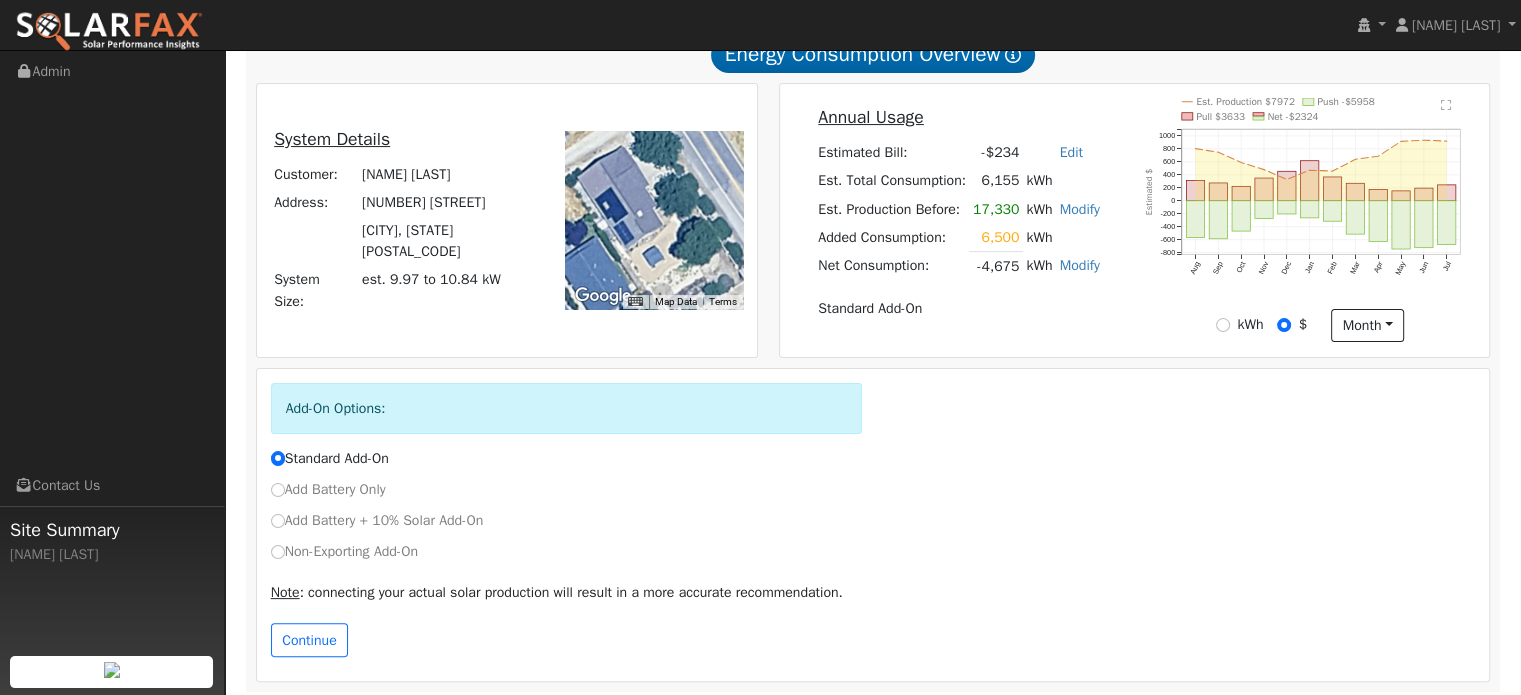 scroll, scrollTop: 377, scrollLeft: 0, axis: vertical 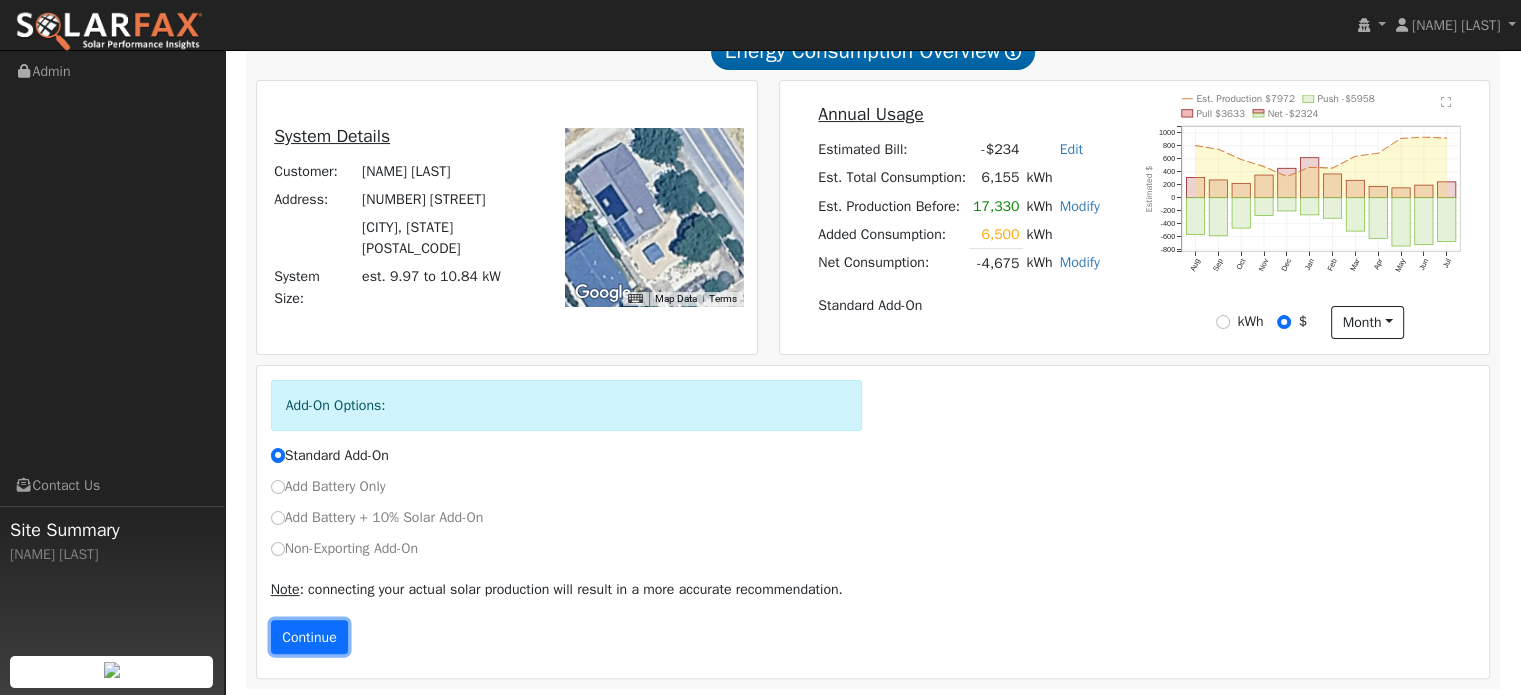click on "Continue" at bounding box center [310, 637] 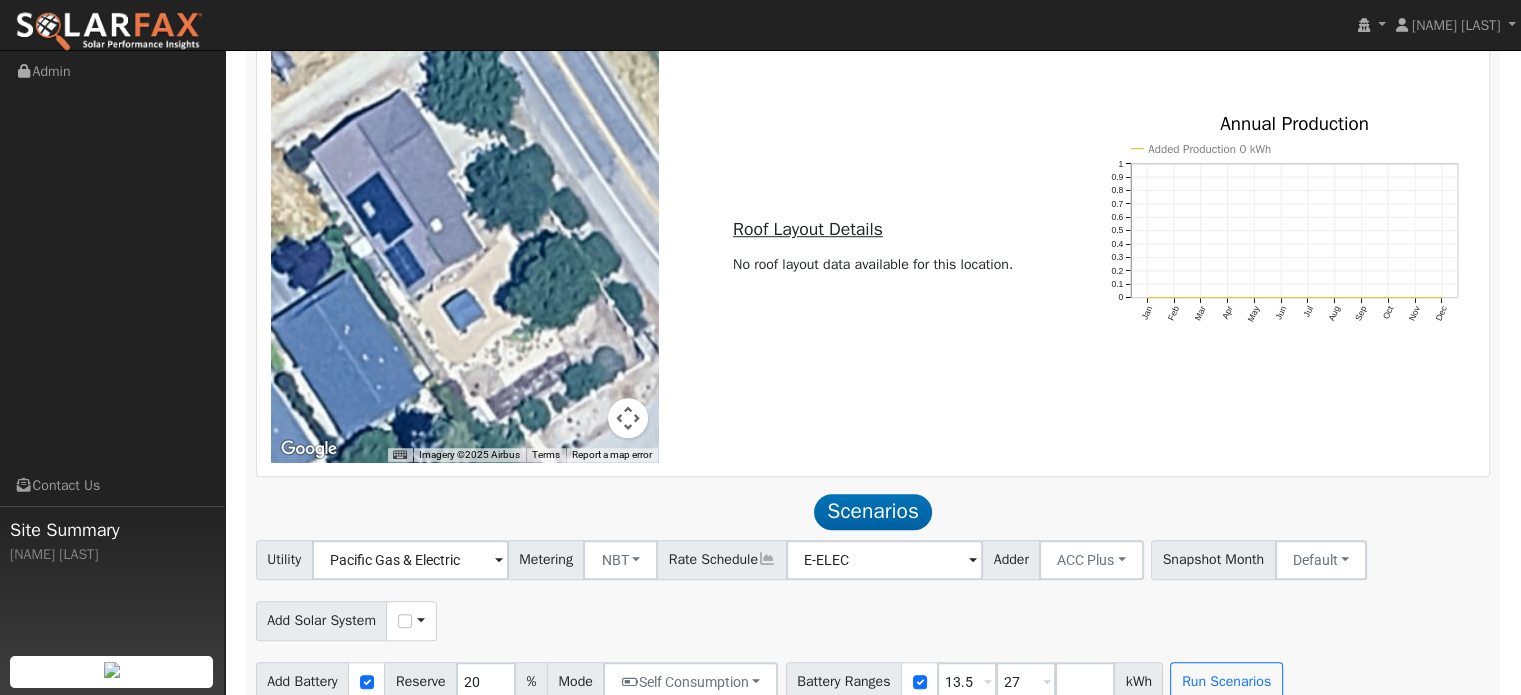 scroll, scrollTop: 1439, scrollLeft: 0, axis: vertical 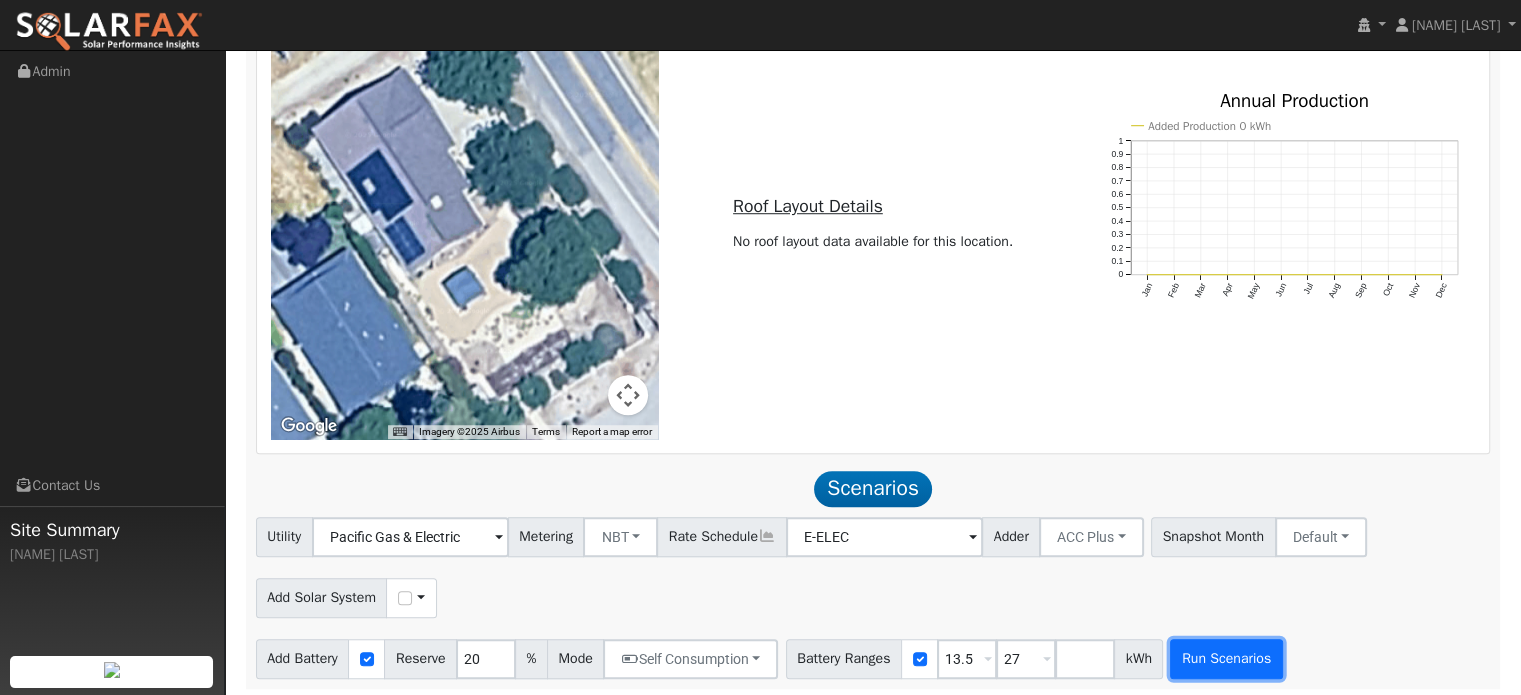 click on "Run Scenarios" at bounding box center [1226, 659] 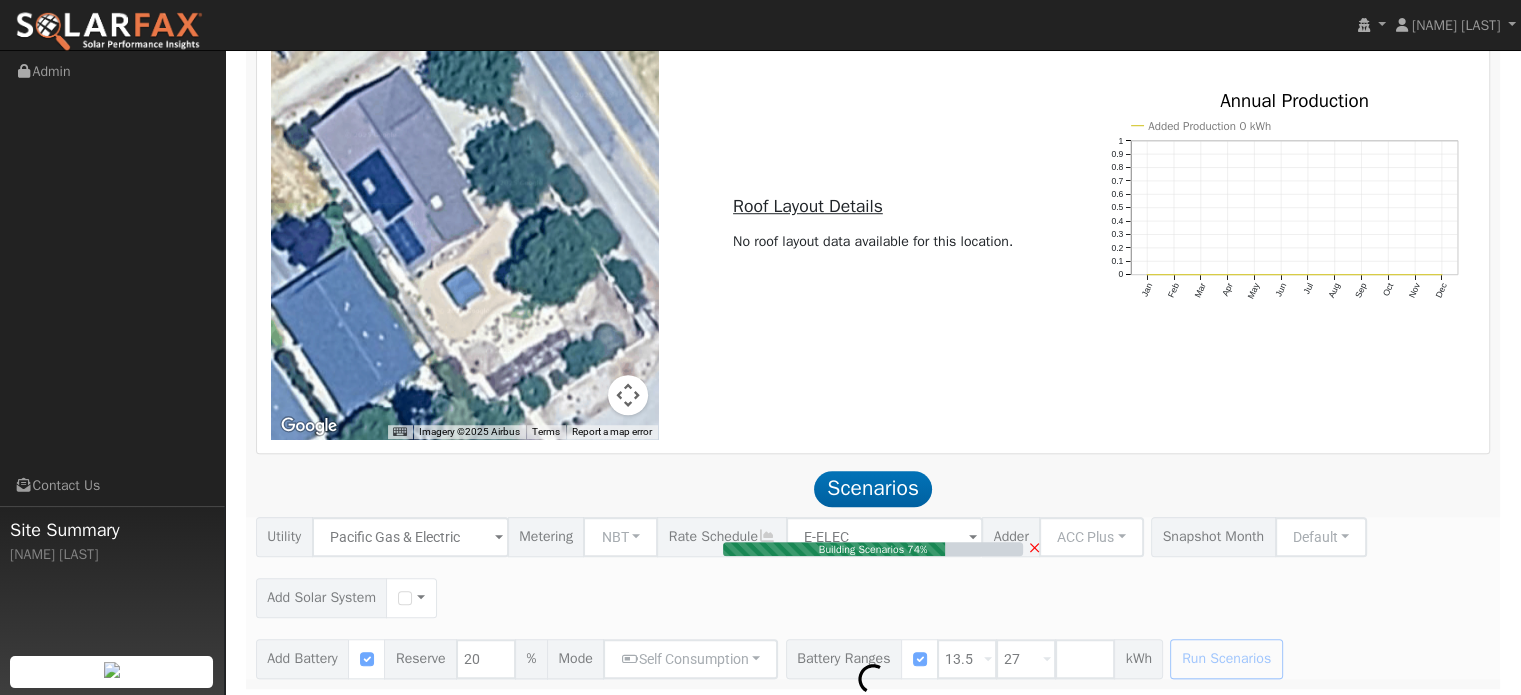 type on "$32,400" 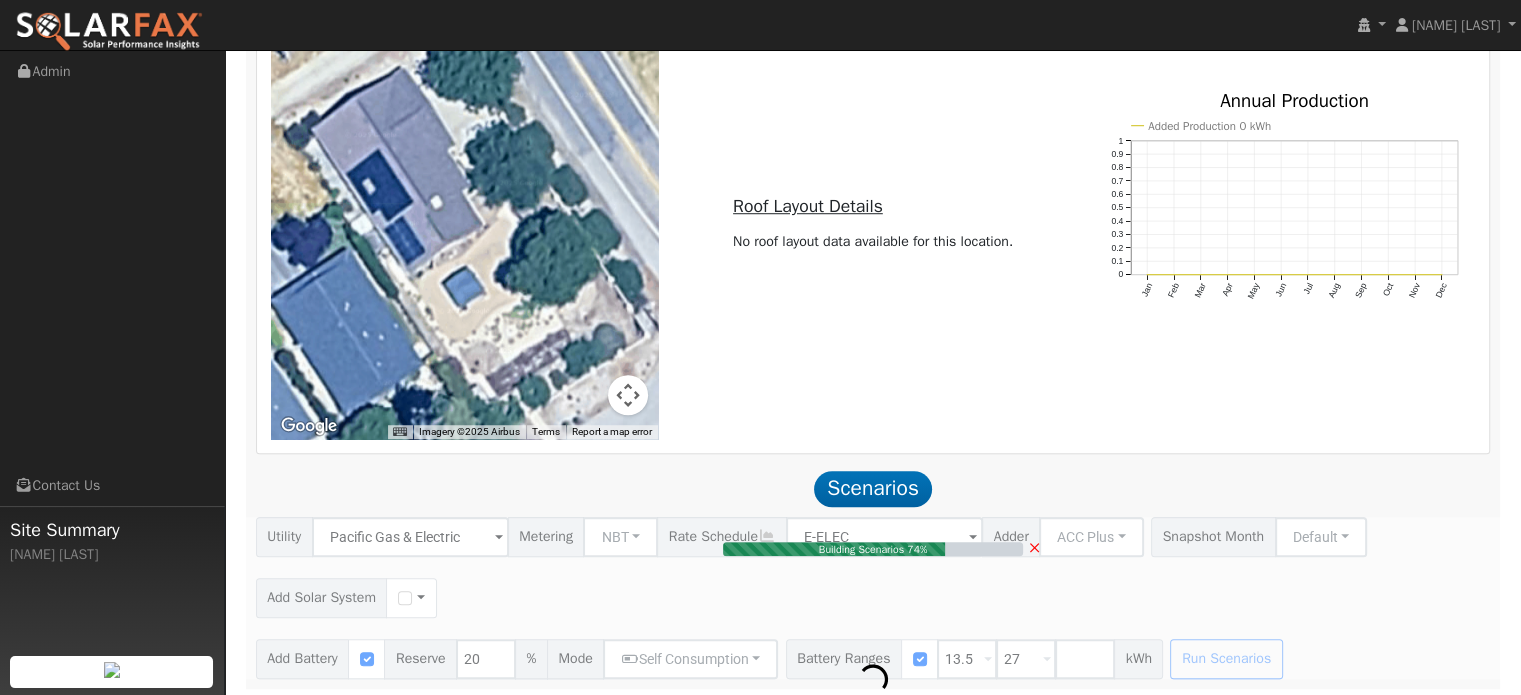 type on "$9,720" 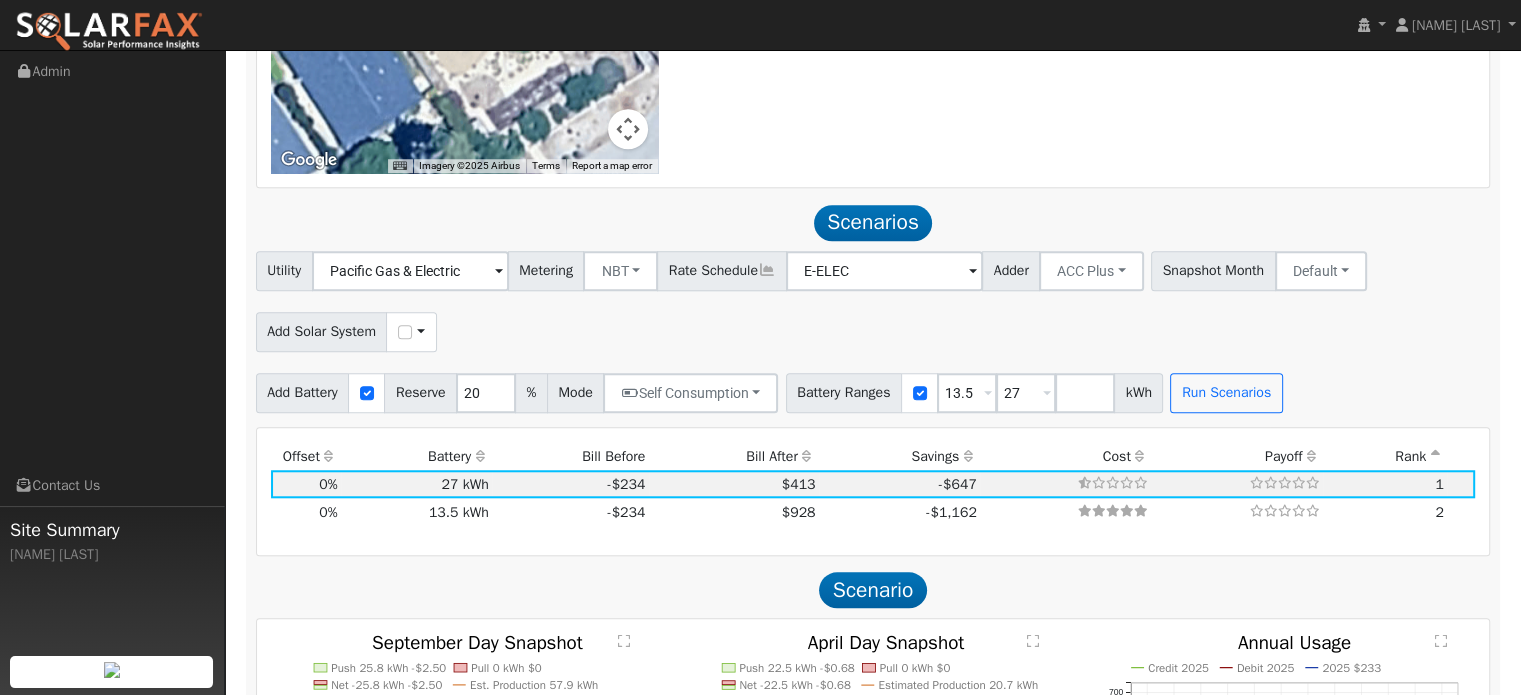 scroll, scrollTop: 1700, scrollLeft: 0, axis: vertical 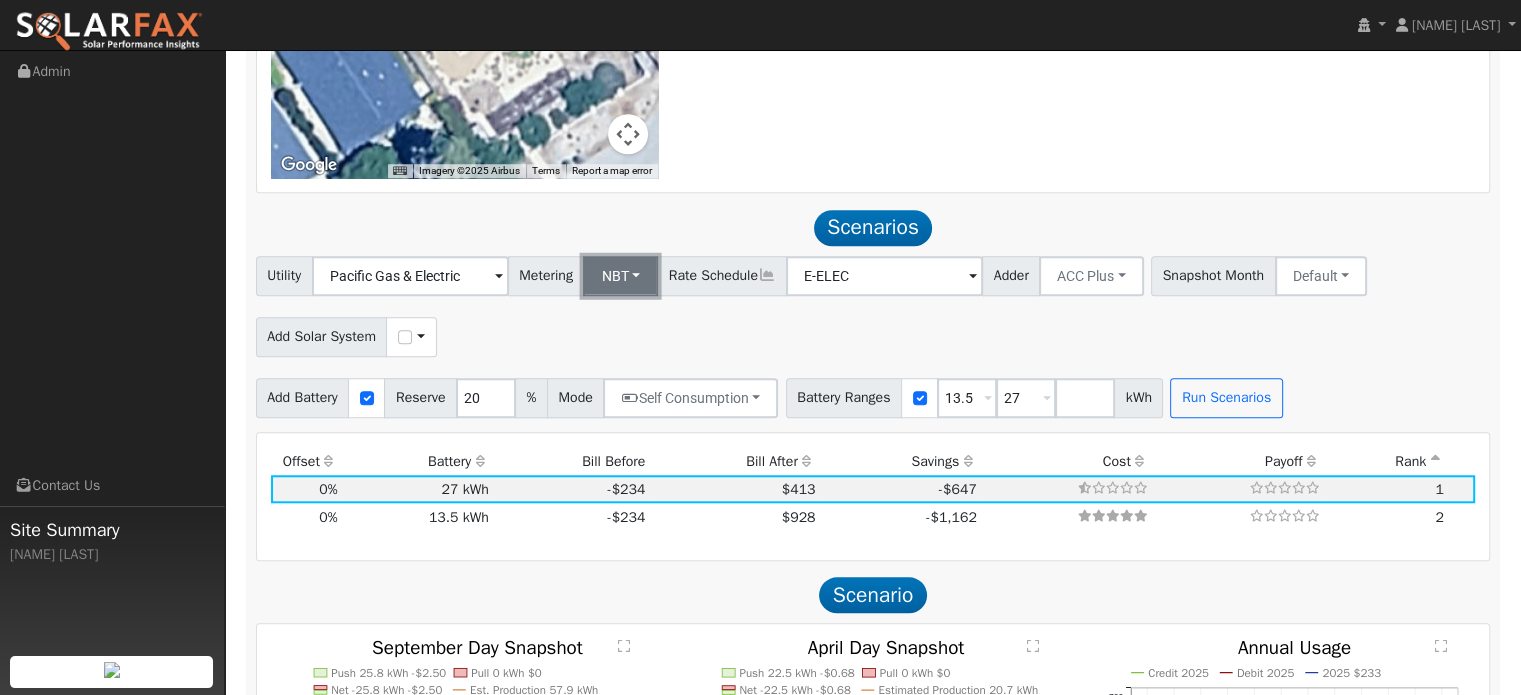 click on "NBT" at bounding box center [620, 276] 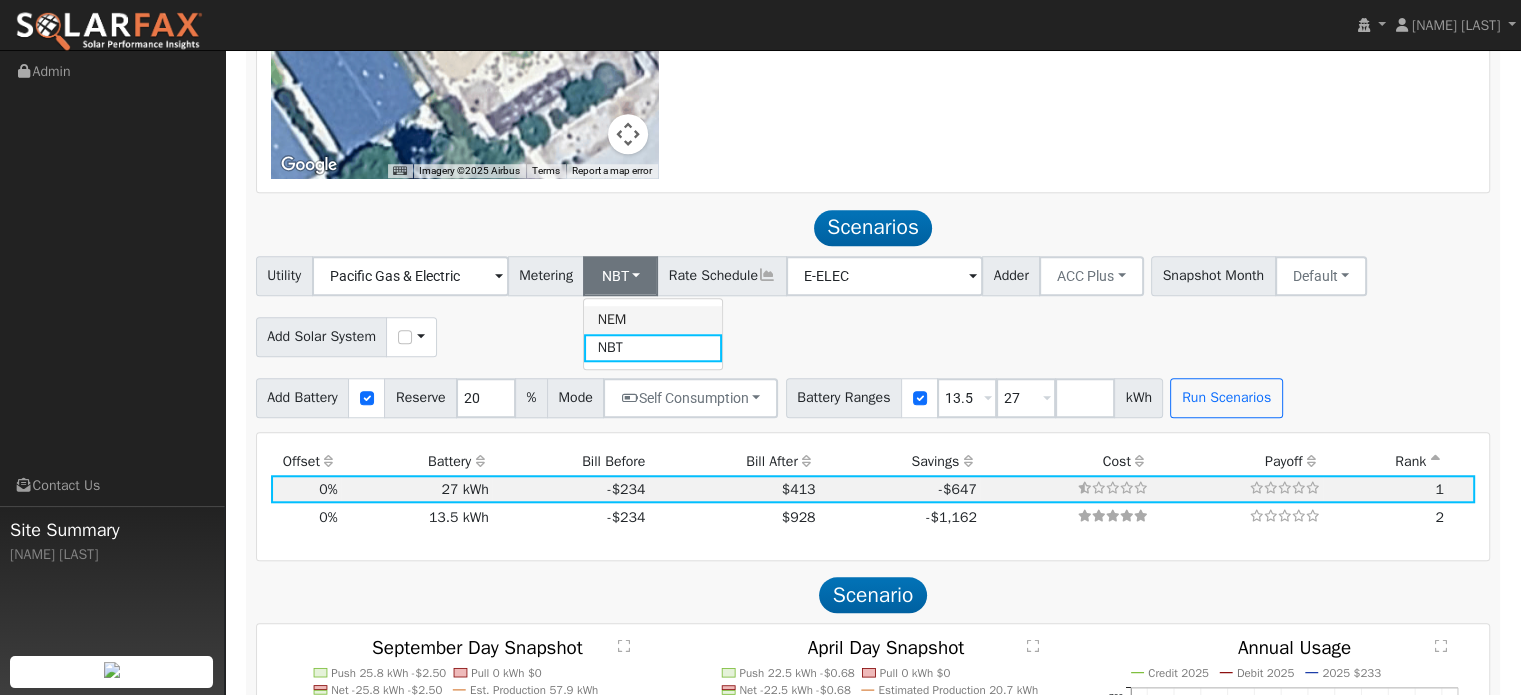 click on "NEM" at bounding box center (653, 320) 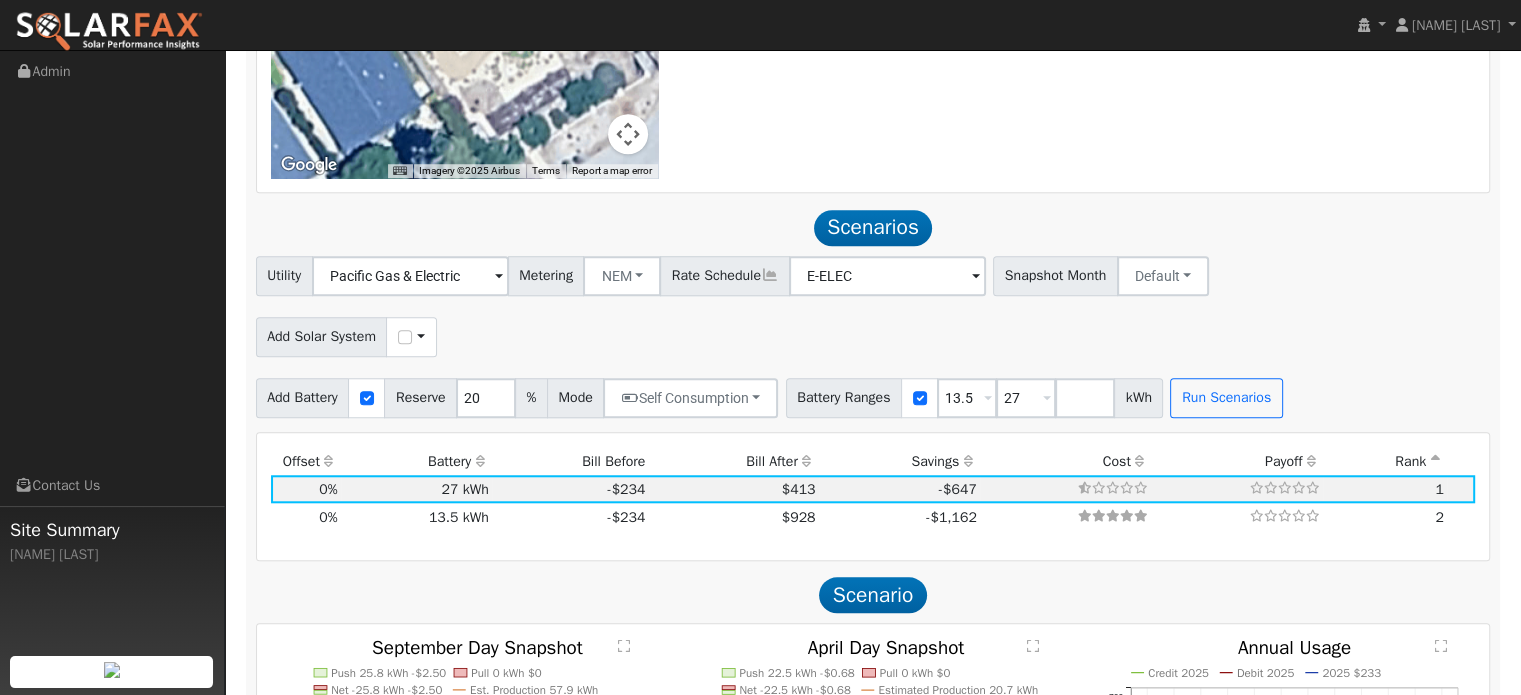 click at bounding box center (499, 277) 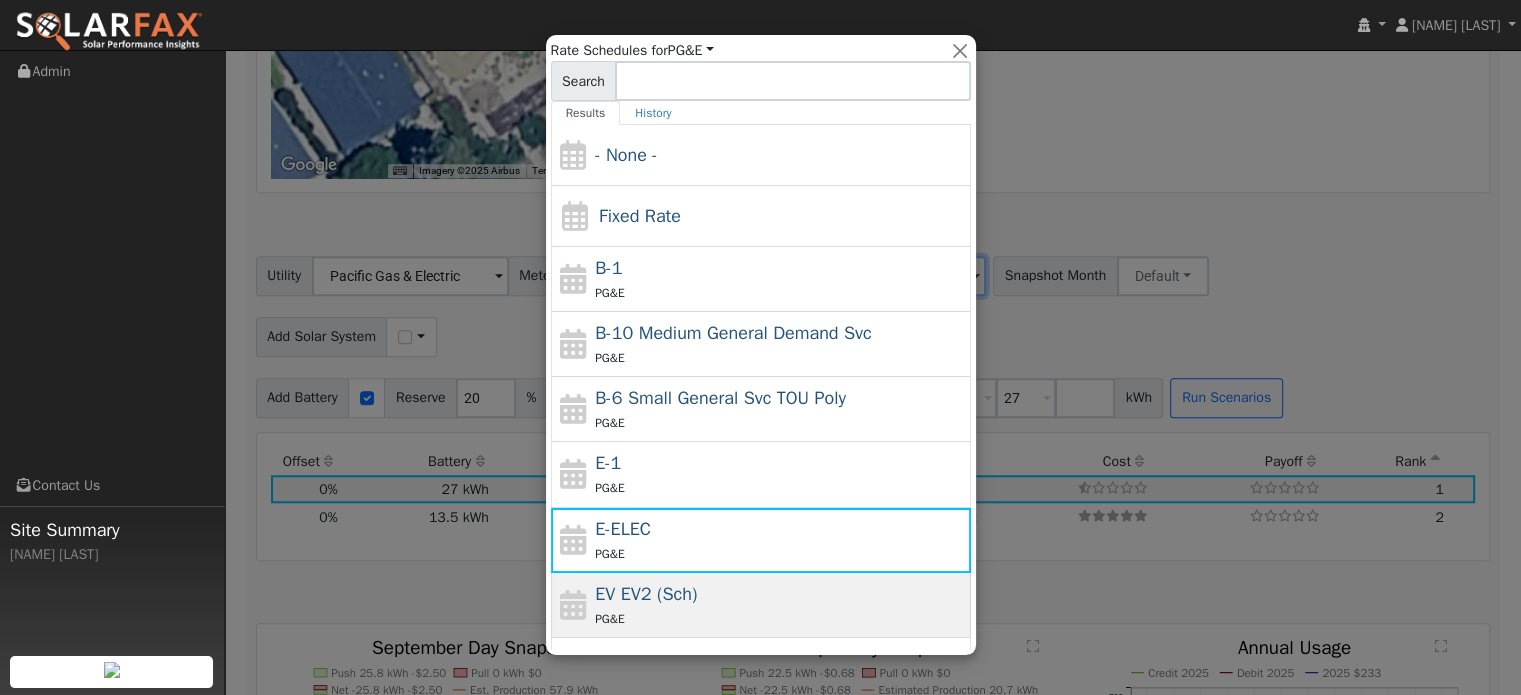 click on "EV EV2 (Sch)" at bounding box center [646, 594] 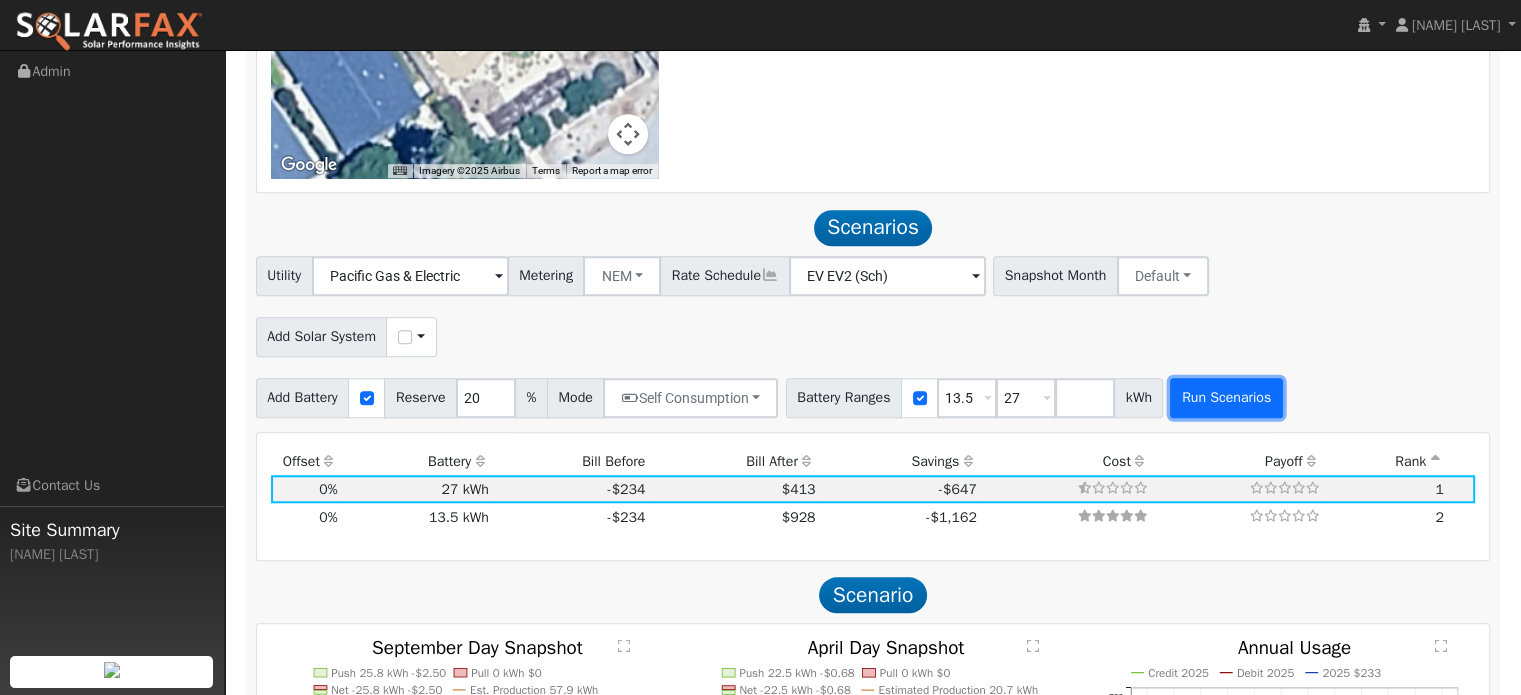 click on "Run Scenarios" at bounding box center (1226, 398) 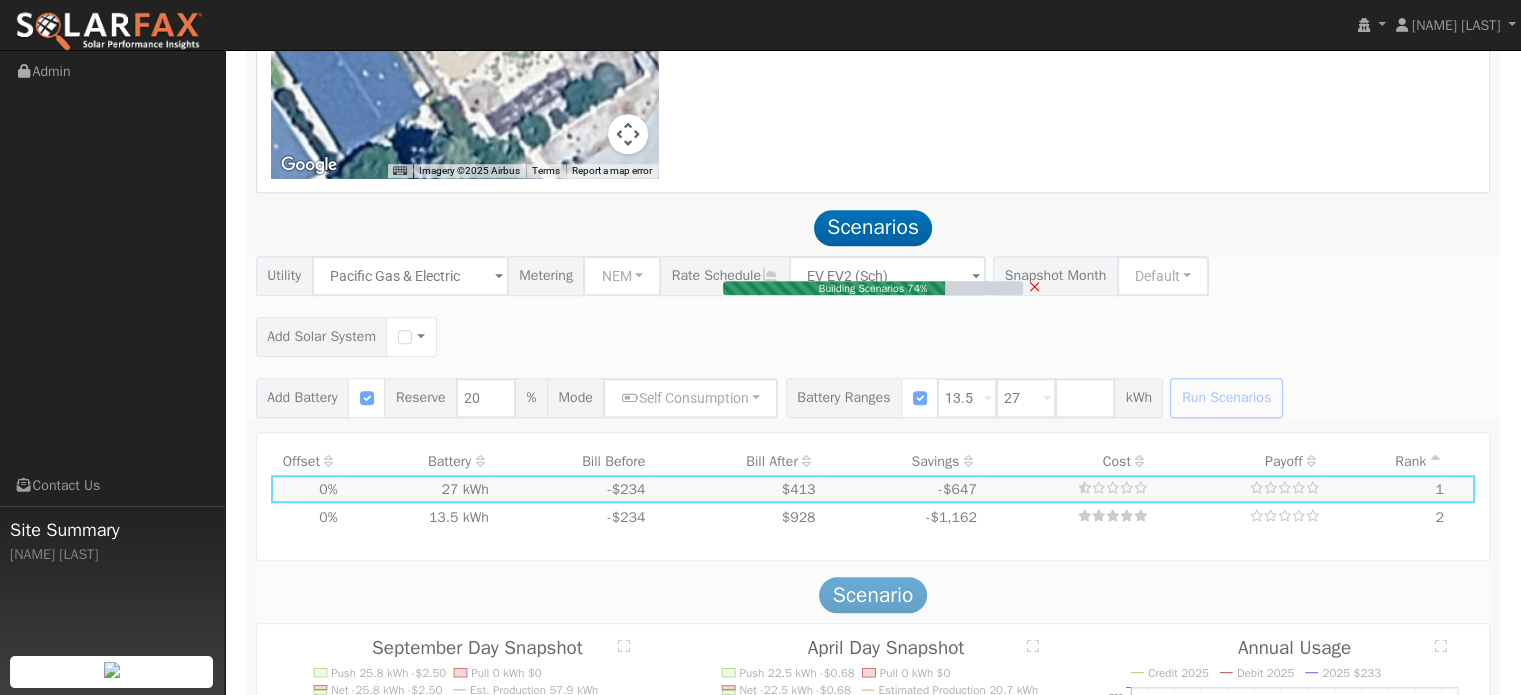 type on "$16,200" 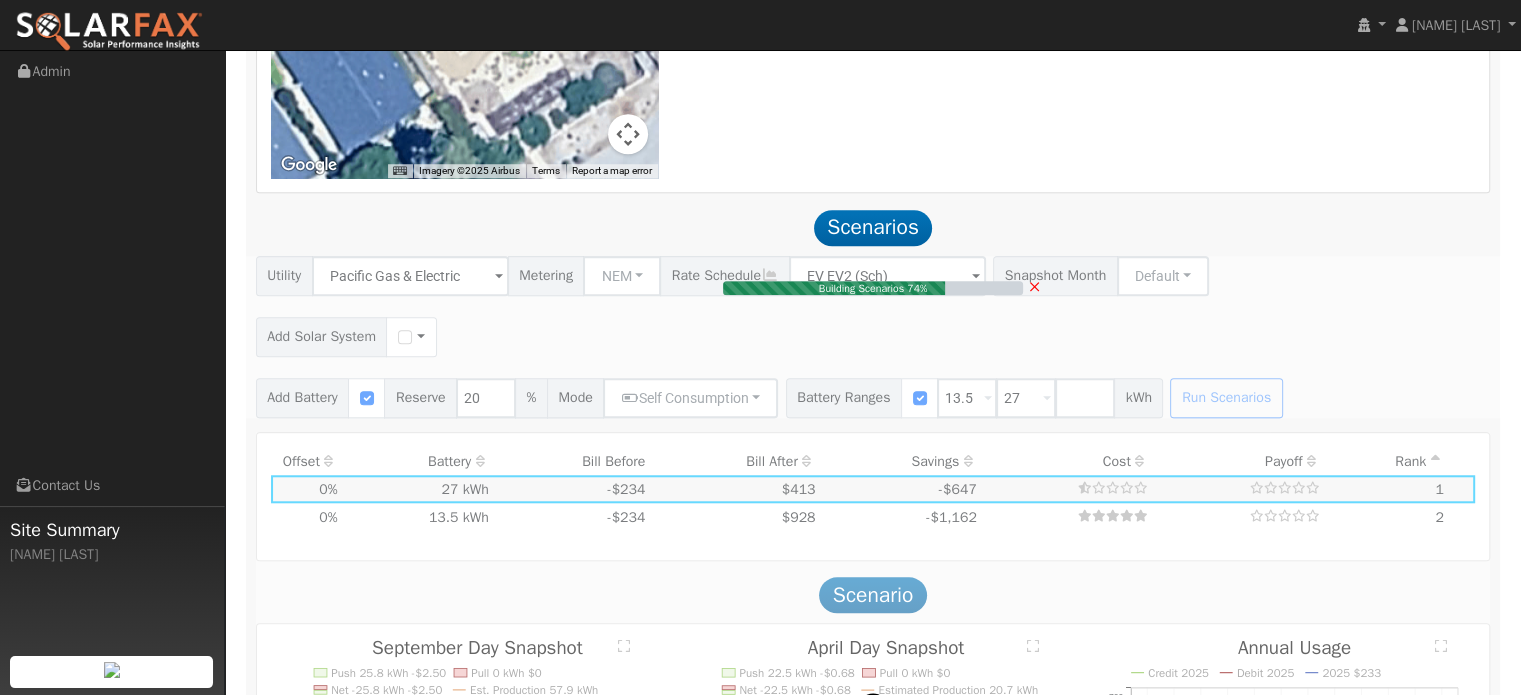 type on "$4,860" 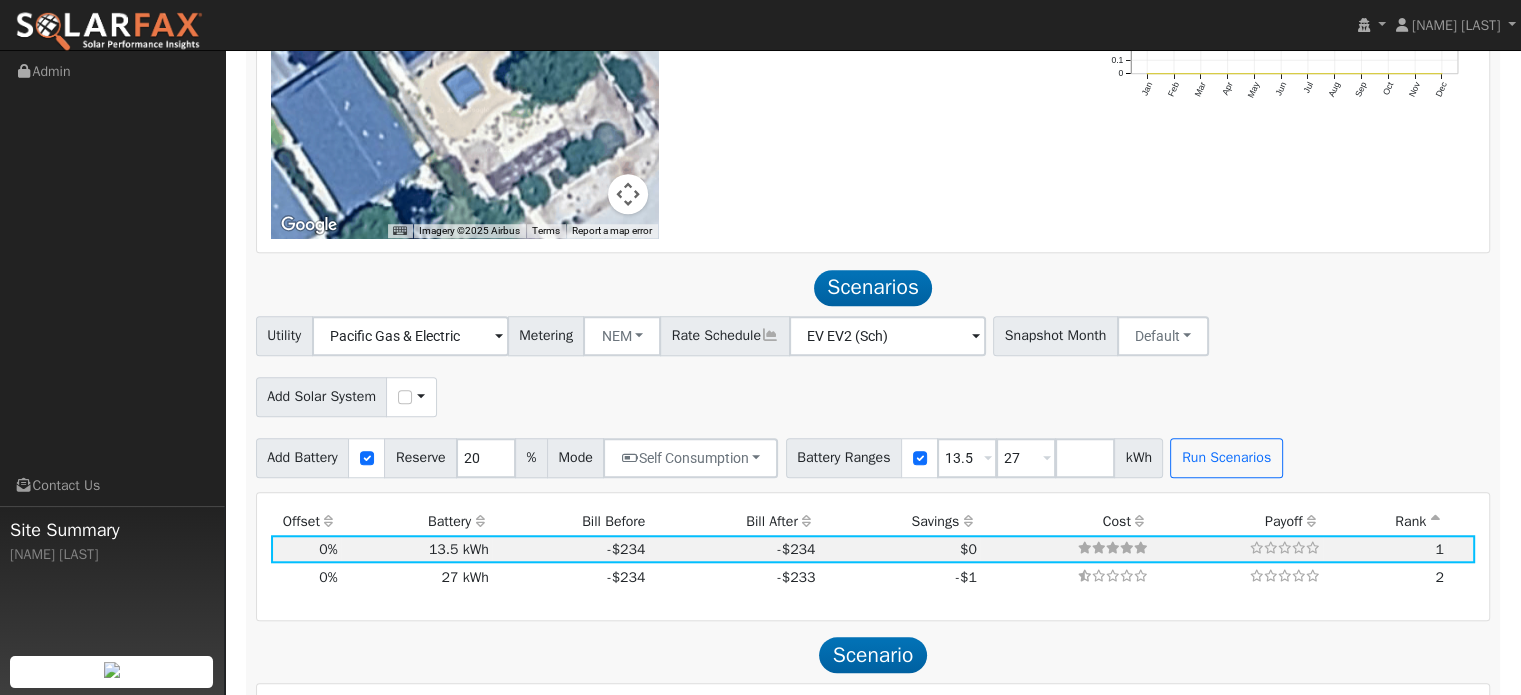 scroll, scrollTop: 1700, scrollLeft: 0, axis: vertical 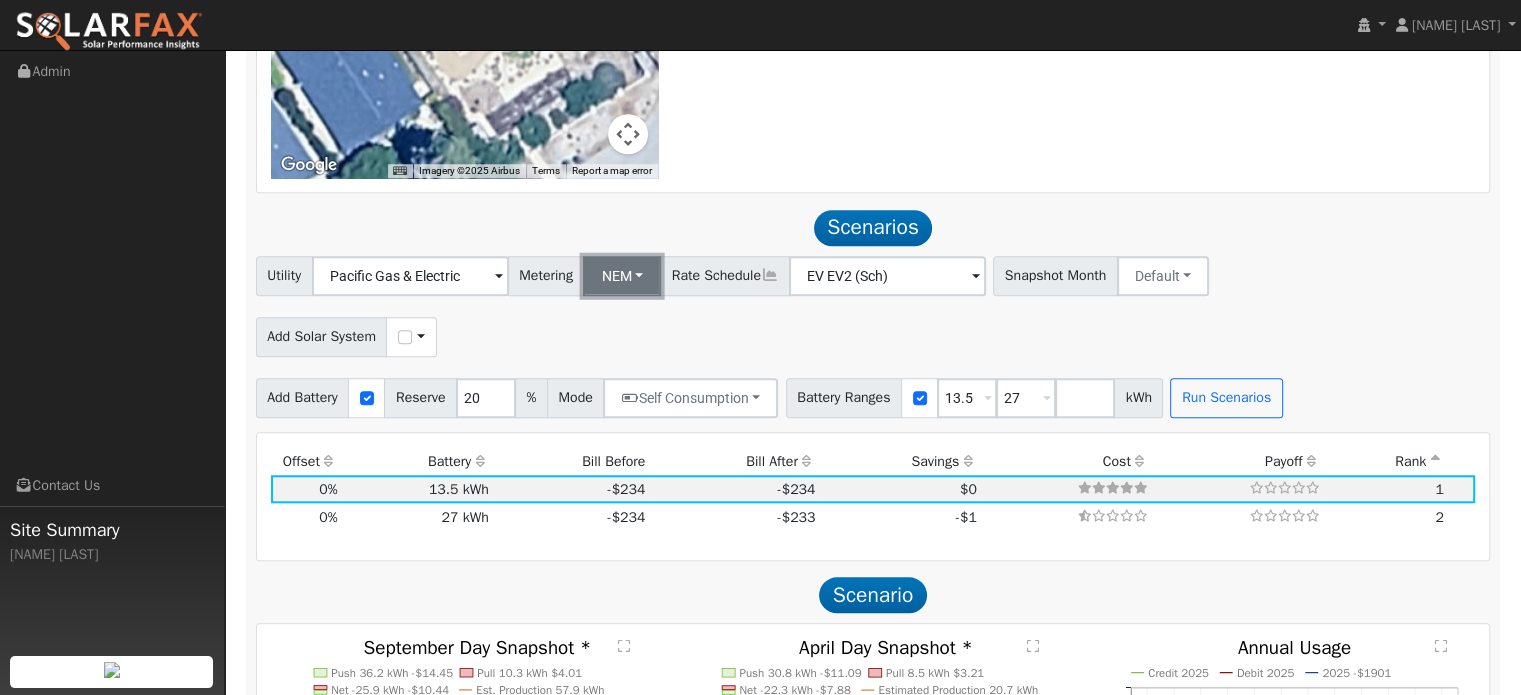click on "NEM" at bounding box center [622, 276] 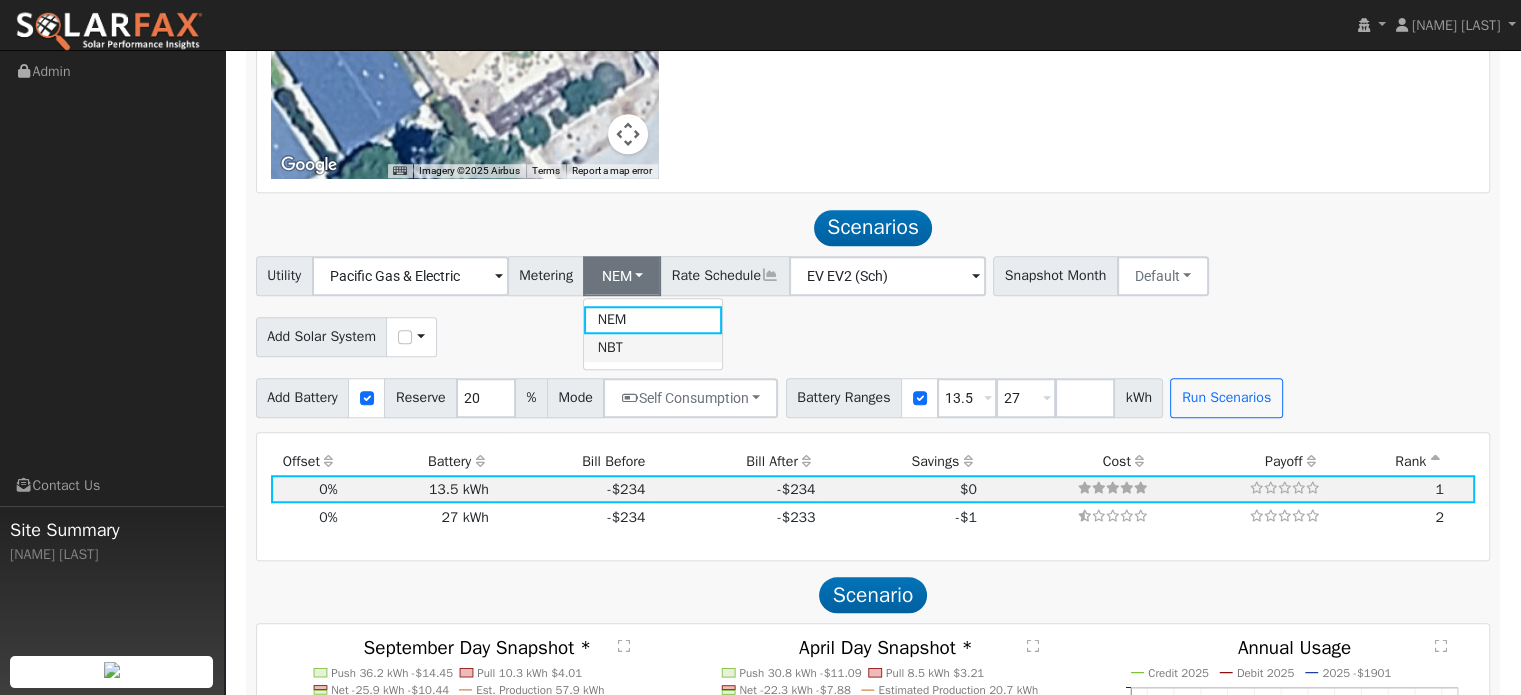click on "NBT" at bounding box center (653, 348) 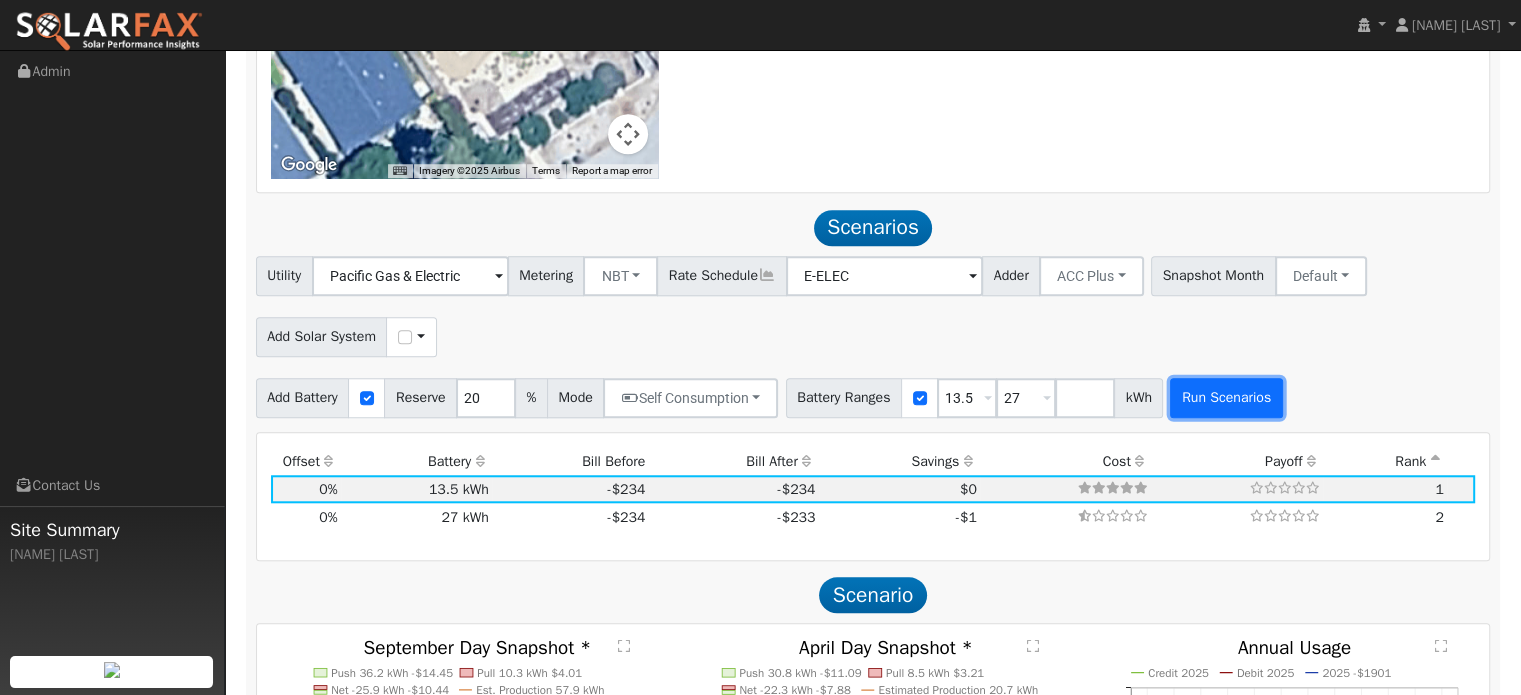 click on "Run Scenarios" at bounding box center [1226, 398] 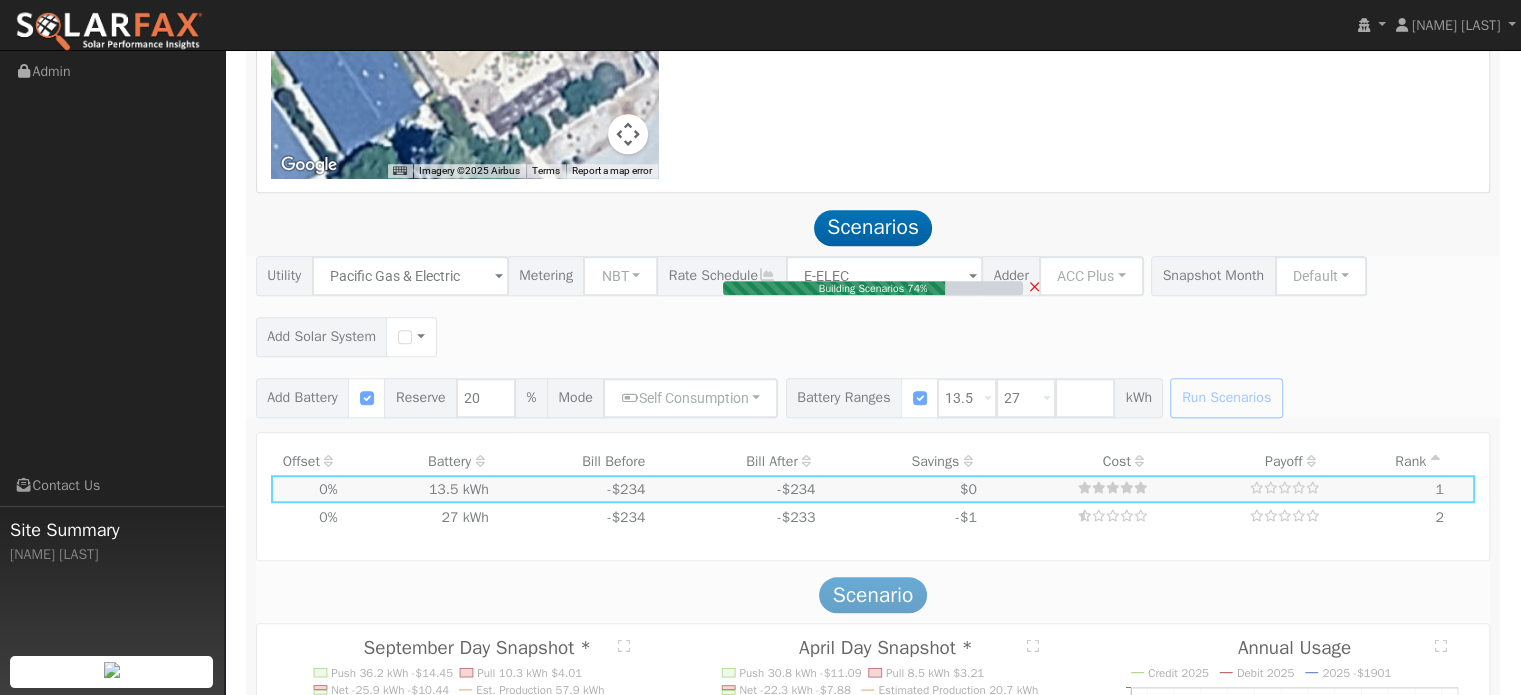 type on "$32,400" 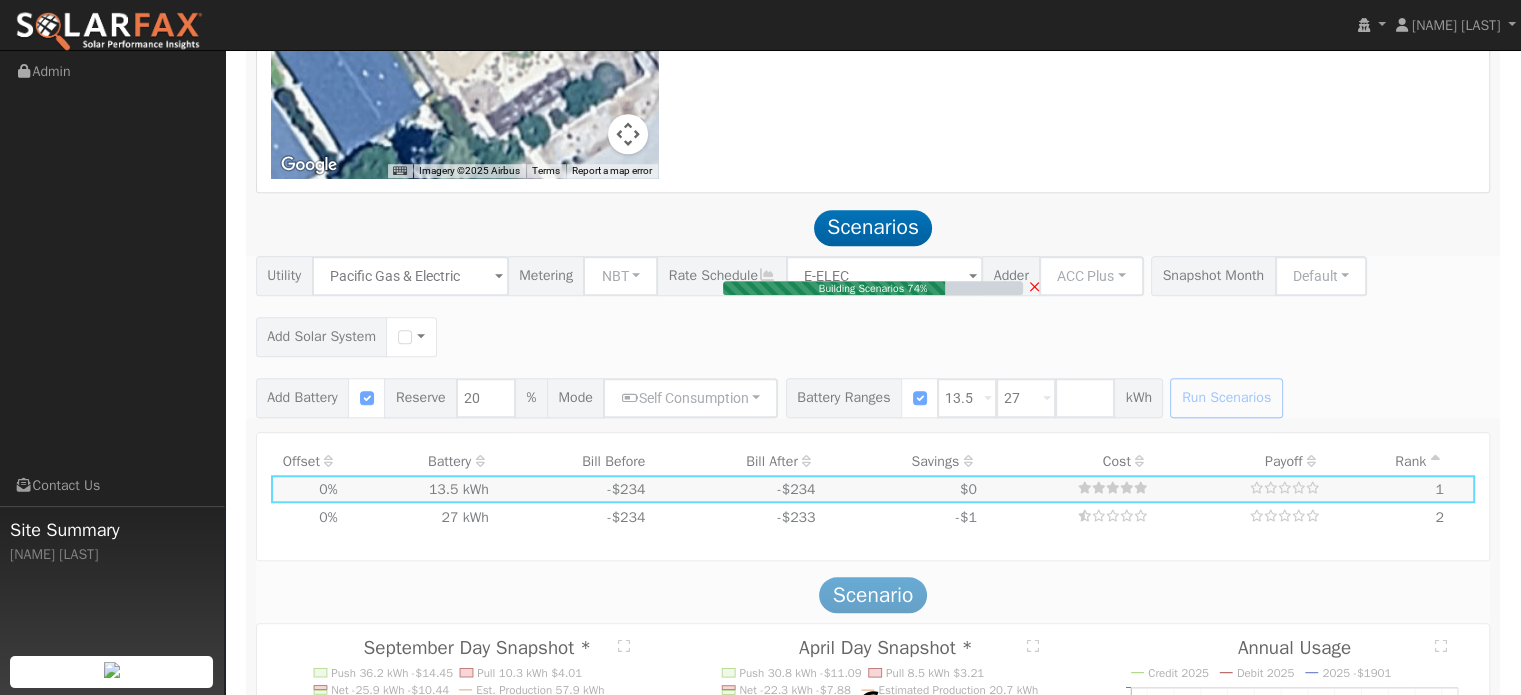 type on "$9,720" 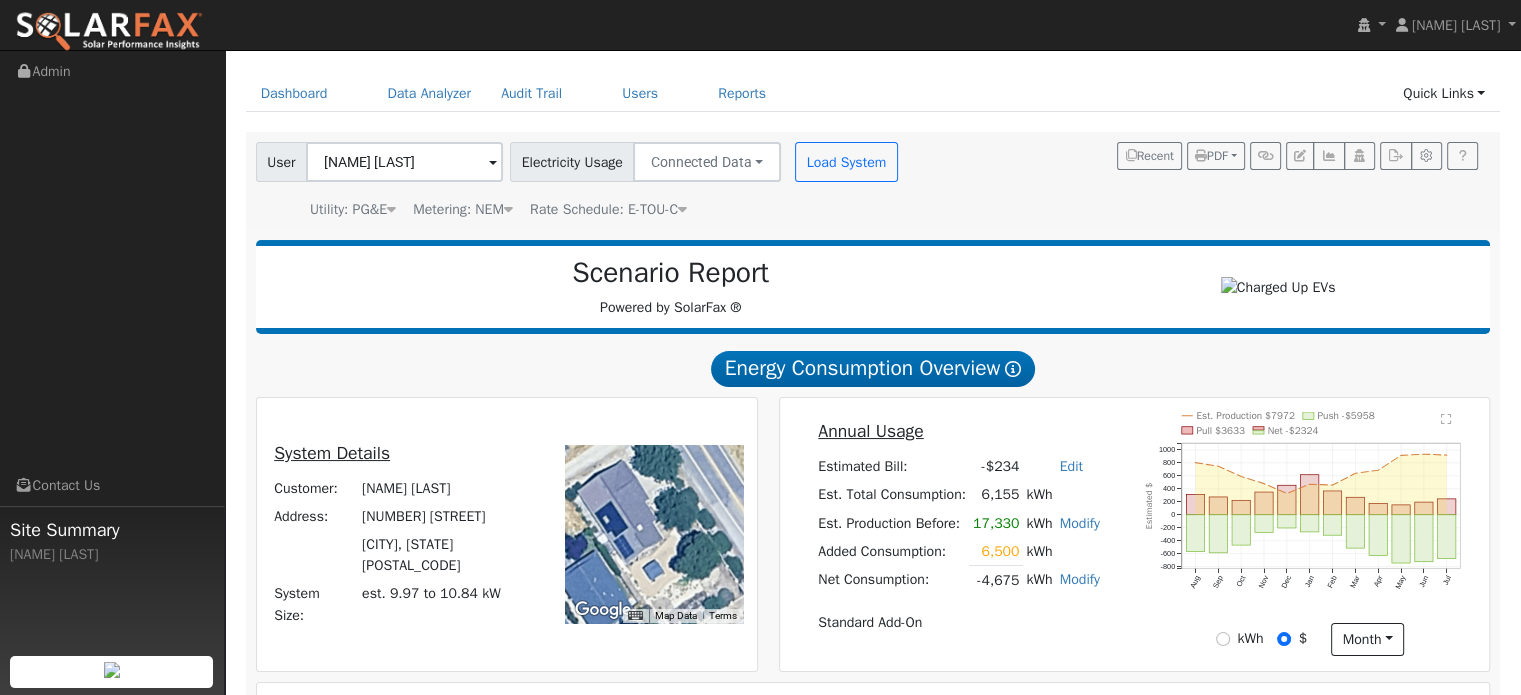 scroll, scrollTop: 0, scrollLeft: 0, axis: both 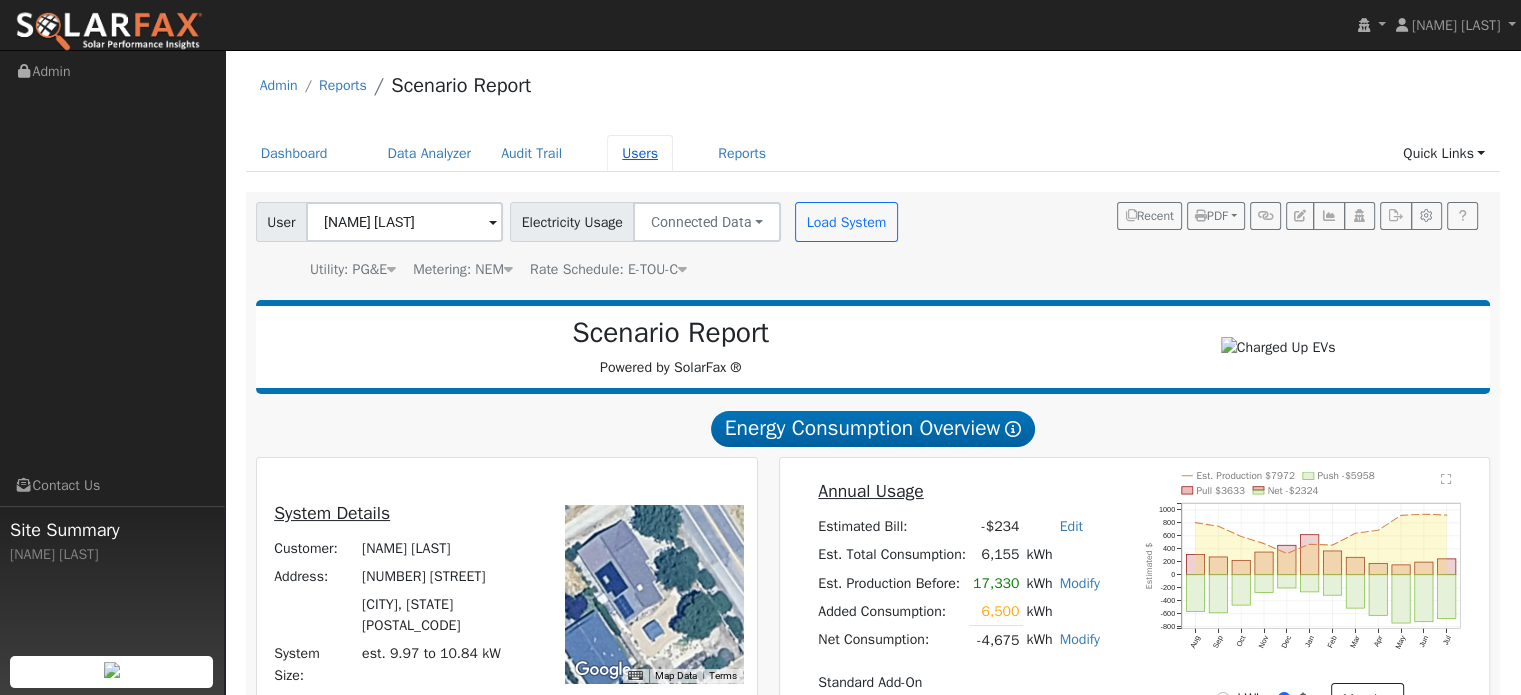 click on "Users" at bounding box center (640, 153) 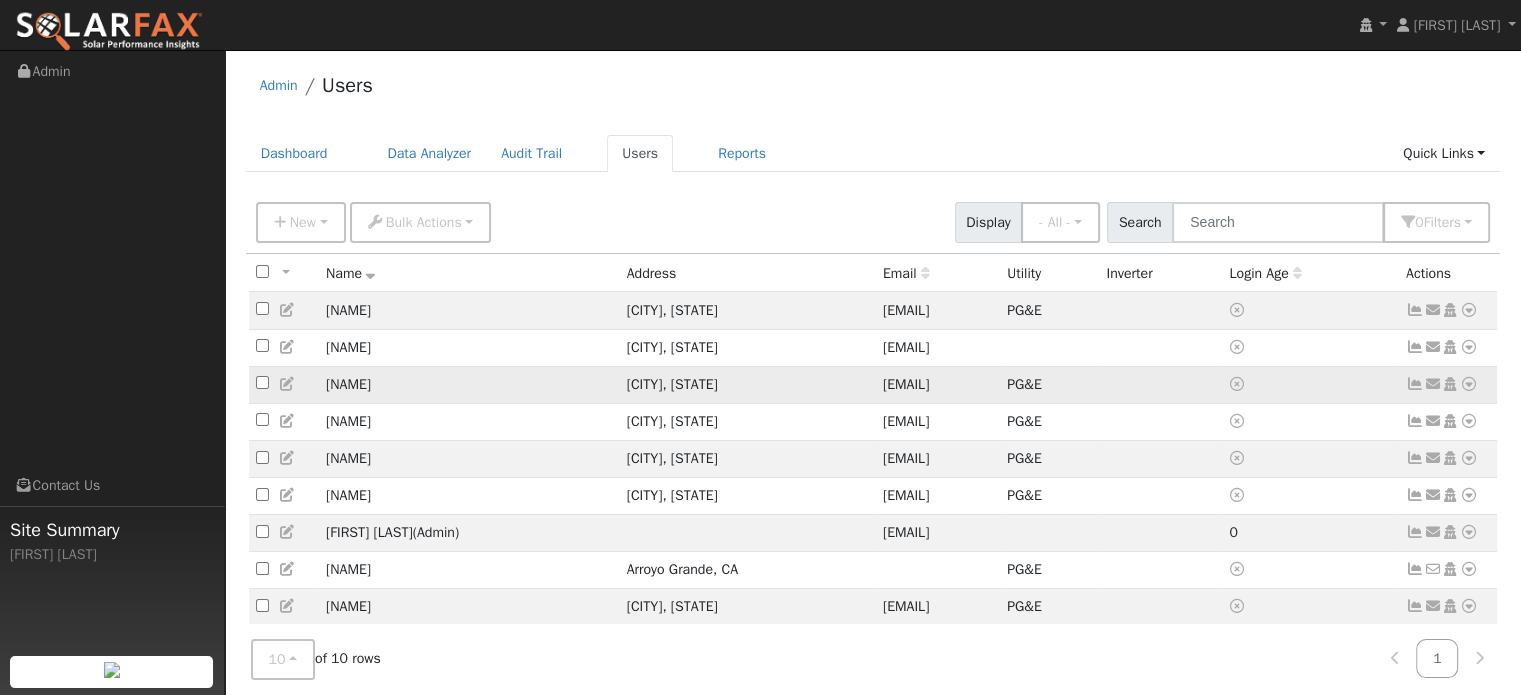 scroll, scrollTop: 72, scrollLeft: 0, axis: vertical 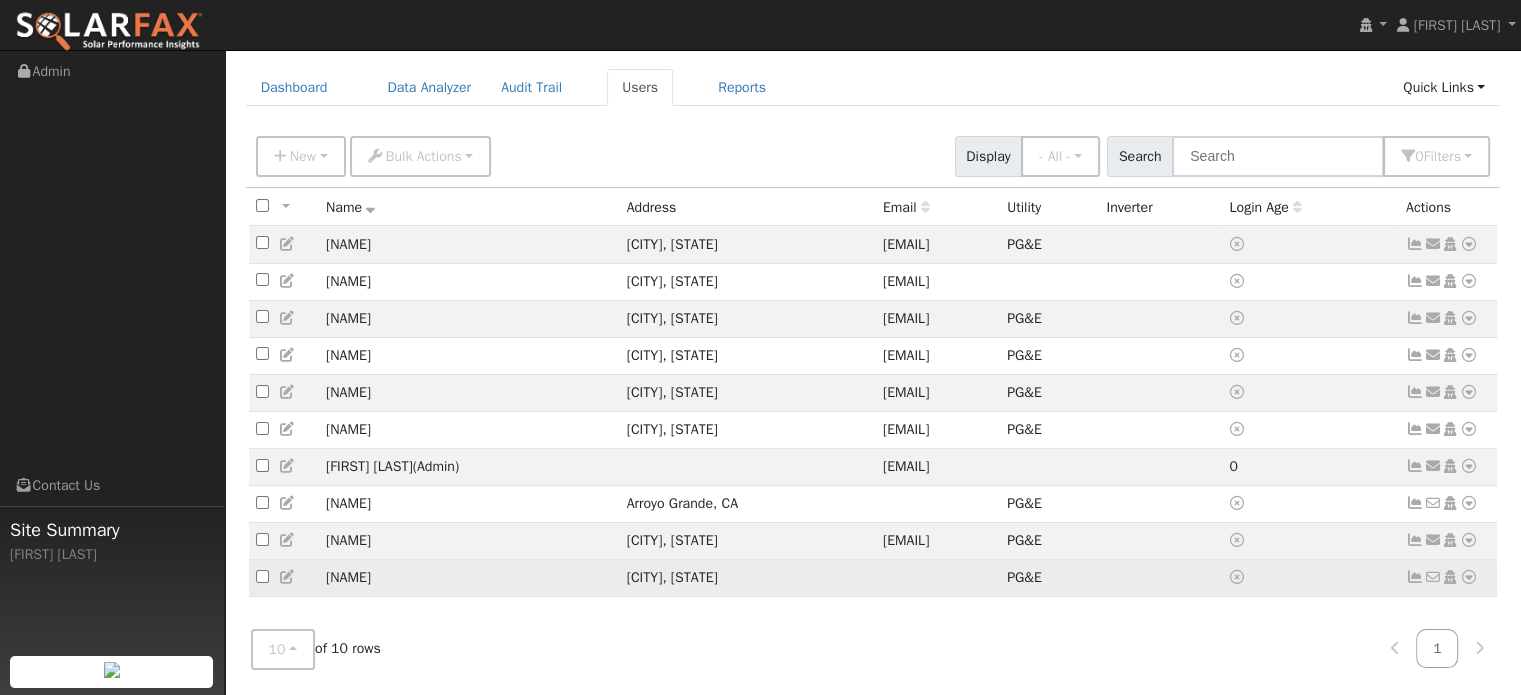 click on "[NAME]" at bounding box center [469, 577] 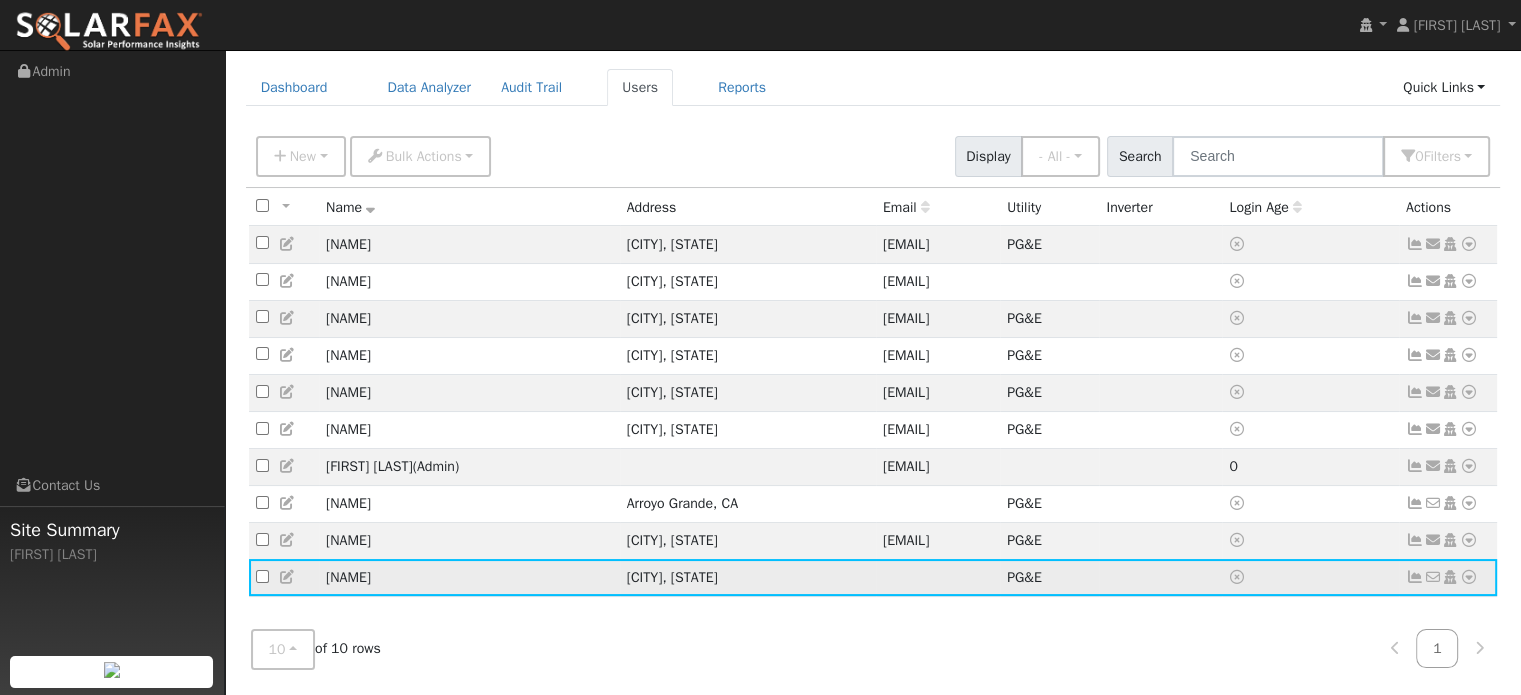 click on "[CITY], [STATE]" at bounding box center [748, 577] 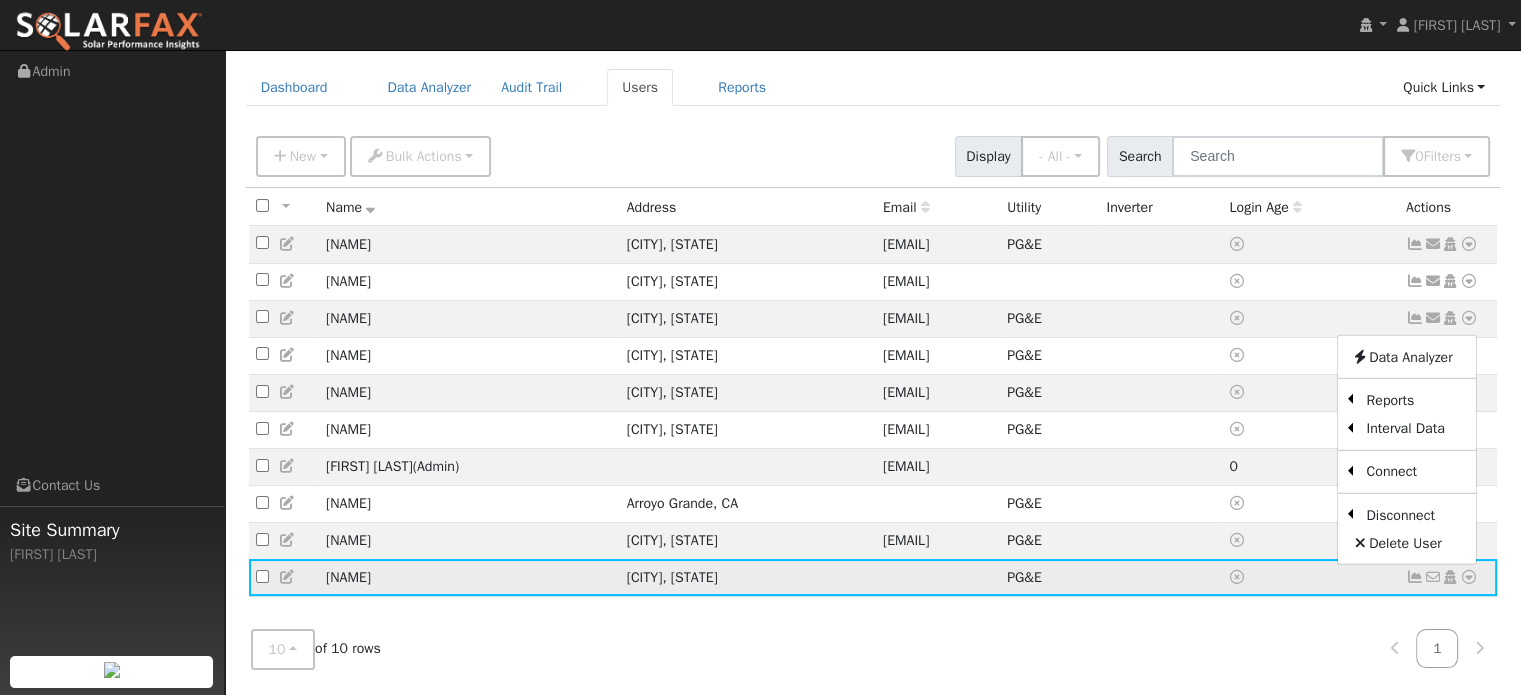 click on "Atascadero, CA" at bounding box center (748, 577) 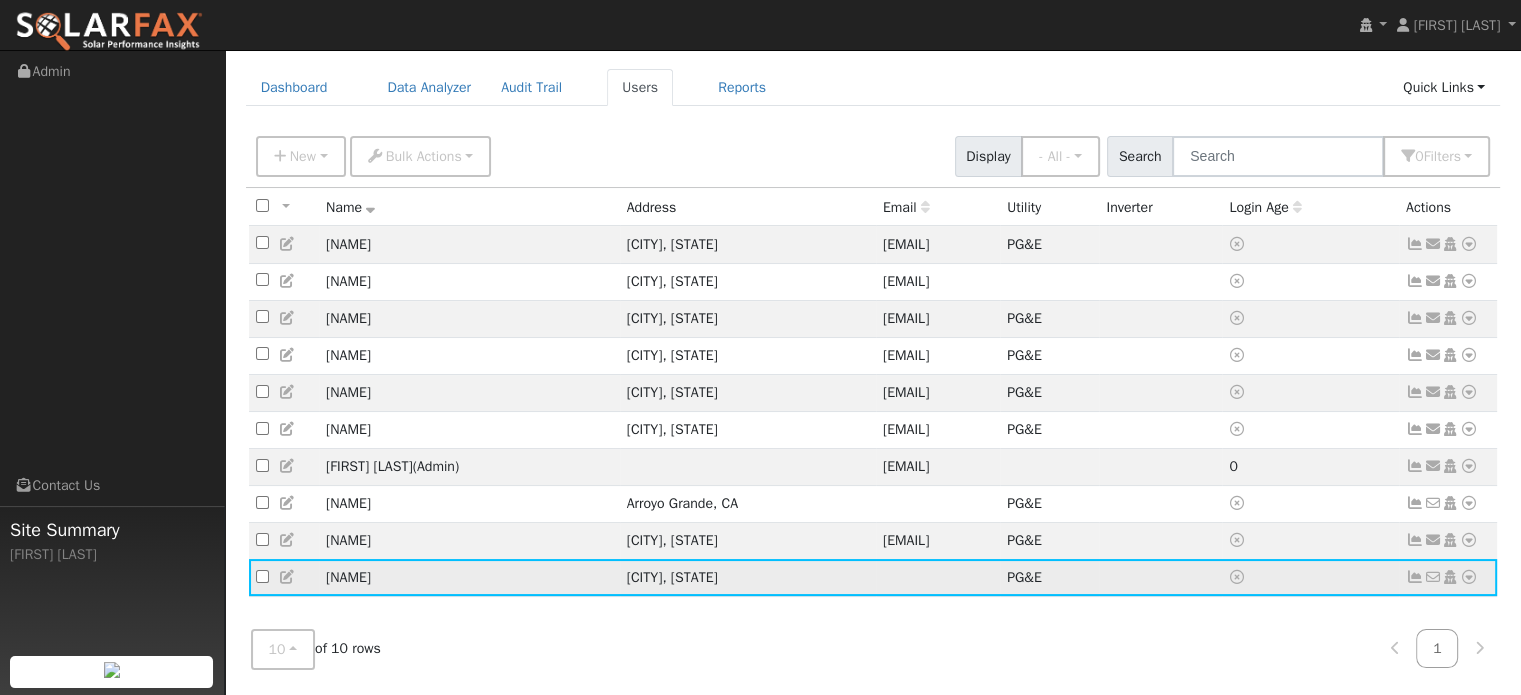 click on "Atascadero, CA" at bounding box center [748, 577] 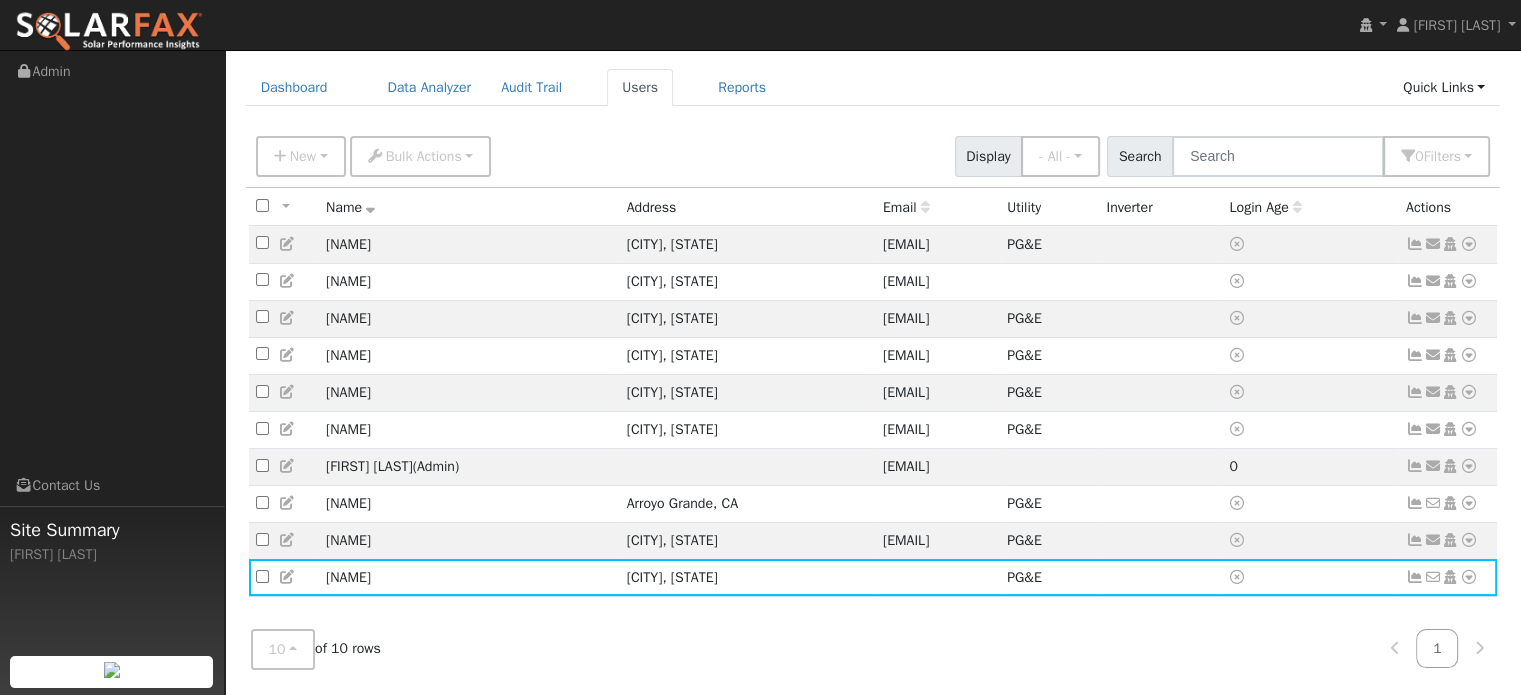 drag, startPoint x: 655, startPoint y: 581, endPoint x: 659, endPoint y: 619, distance: 38.209946 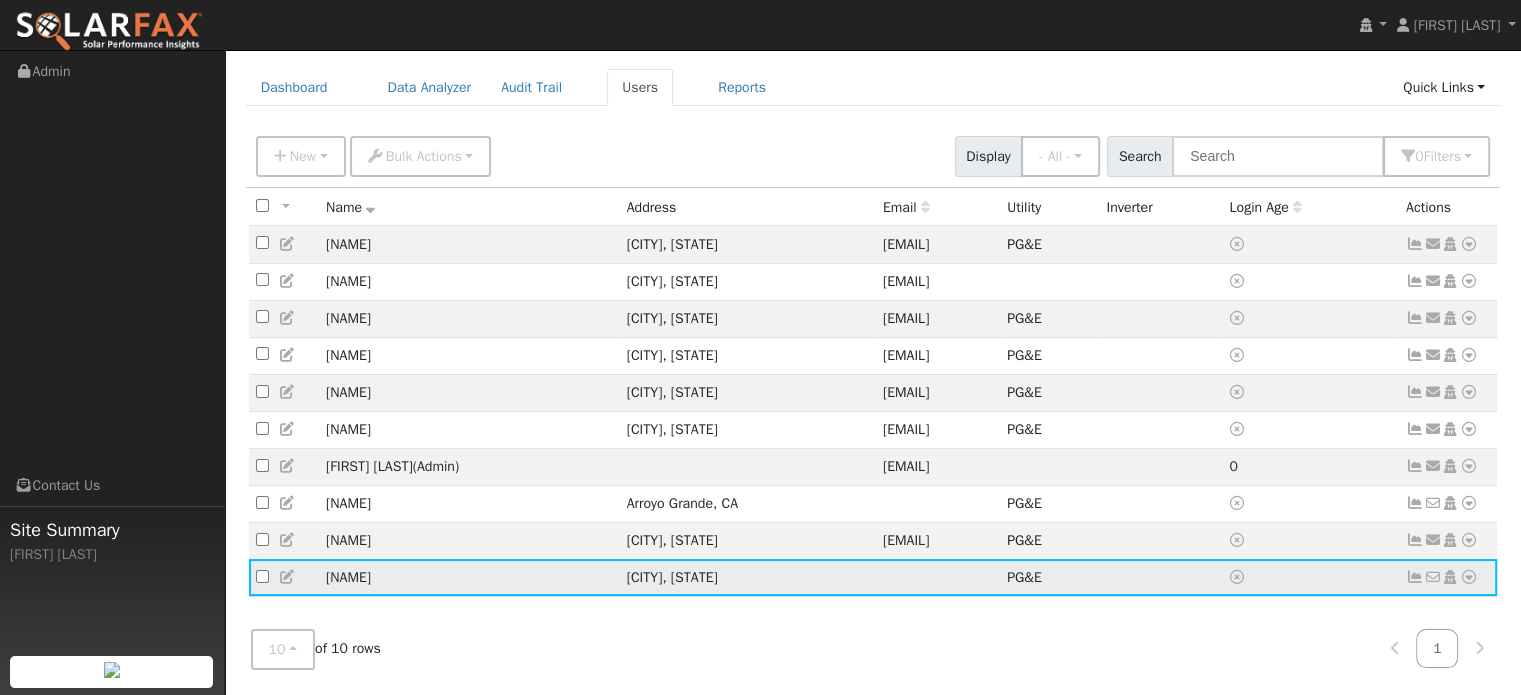 click at bounding box center (938, 577) 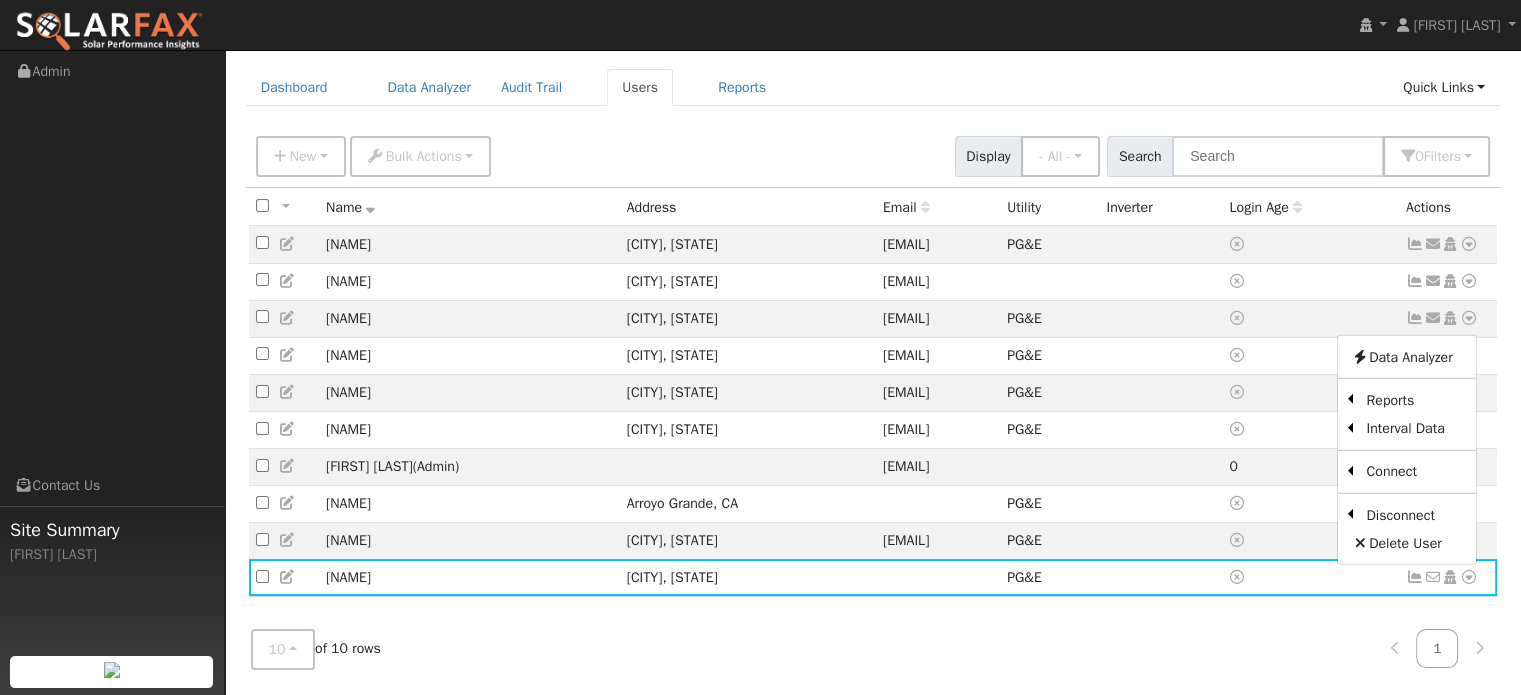 click on "10 10 25 50 100  of 10 rows  1" at bounding box center (873, 649) 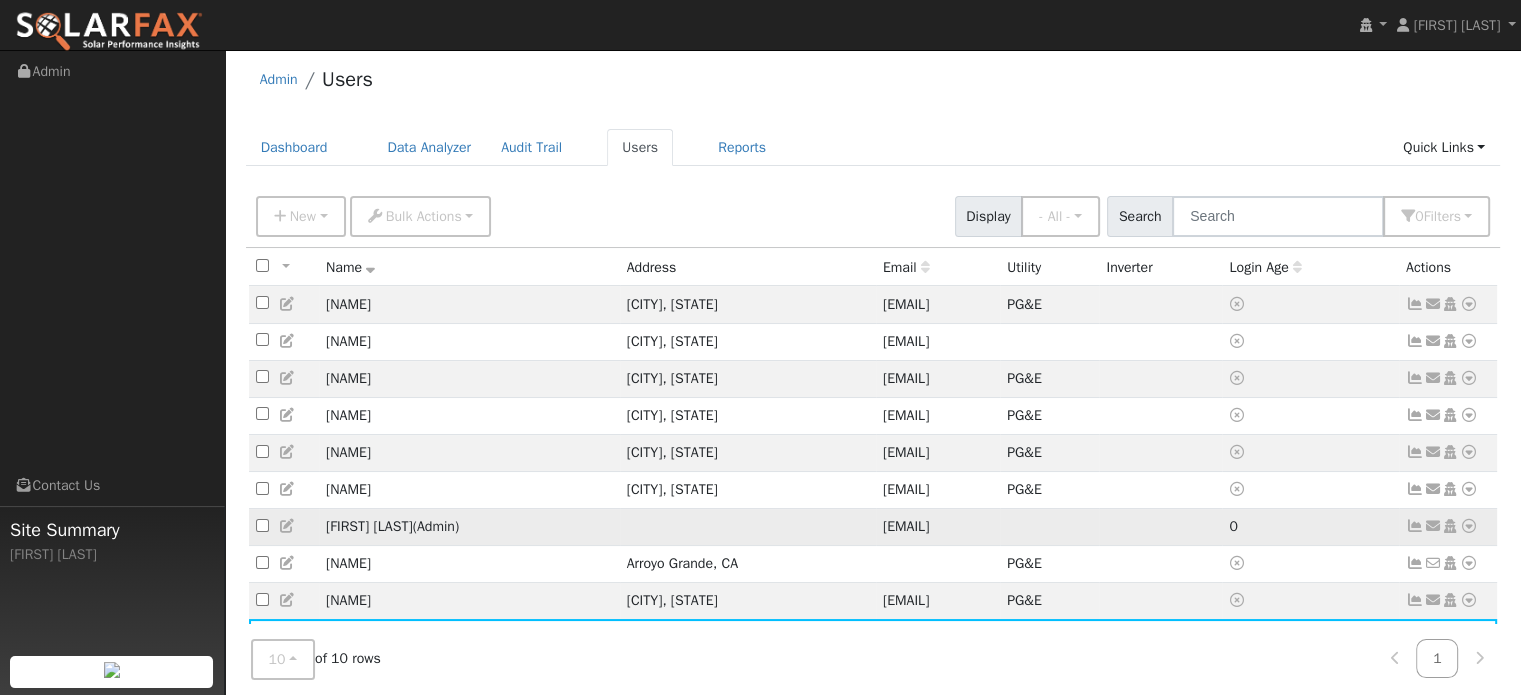 scroll, scrollTop: 0, scrollLeft: 0, axis: both 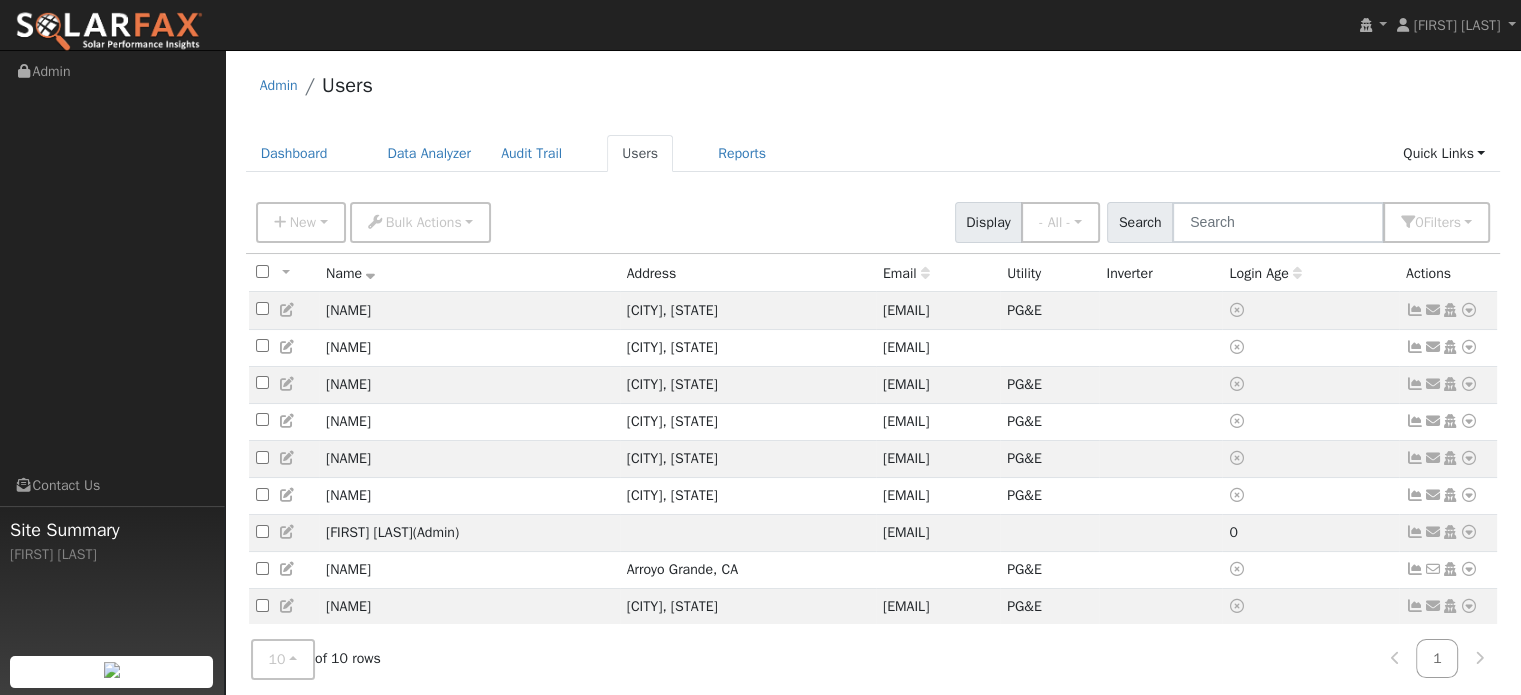 click on "Address" at bounding box center (748, 273) 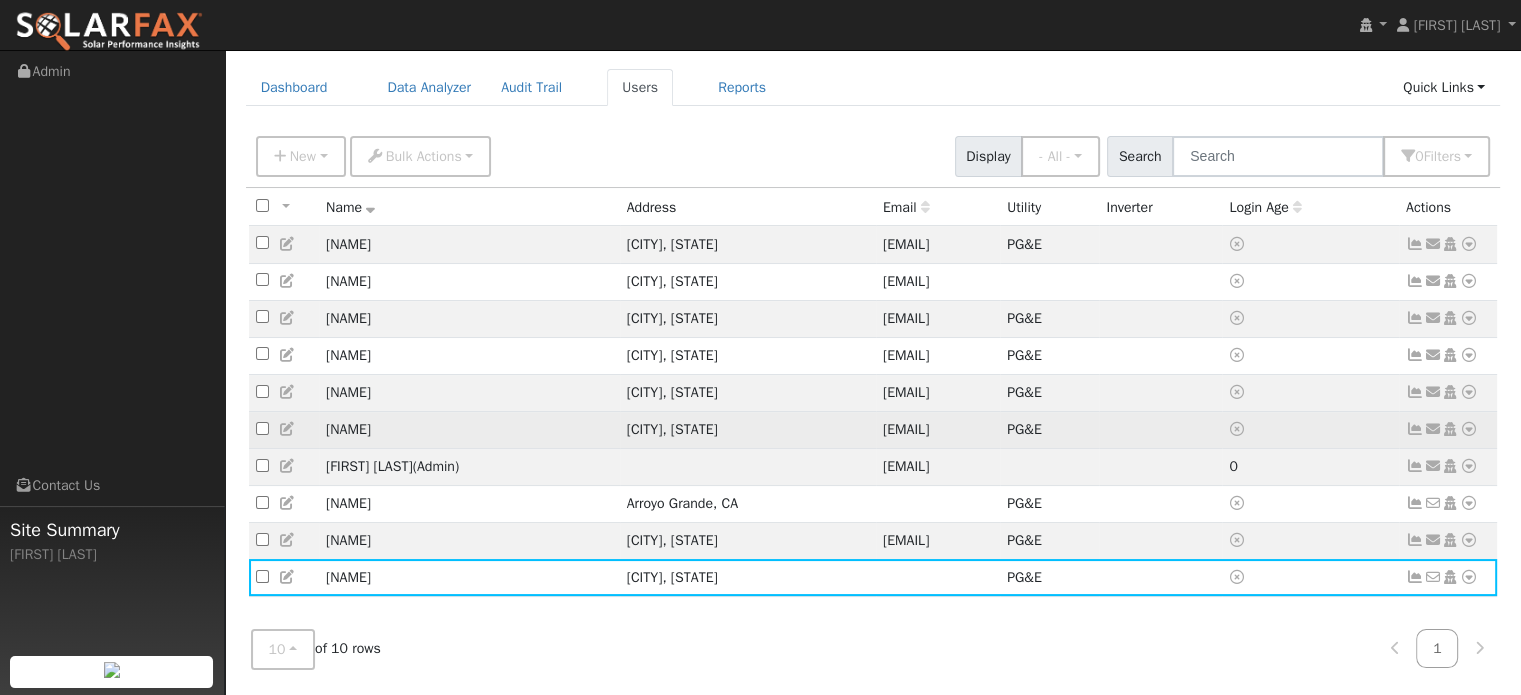 scroll, scrollTop: 72, scrollLeft: 0, axis: vertical 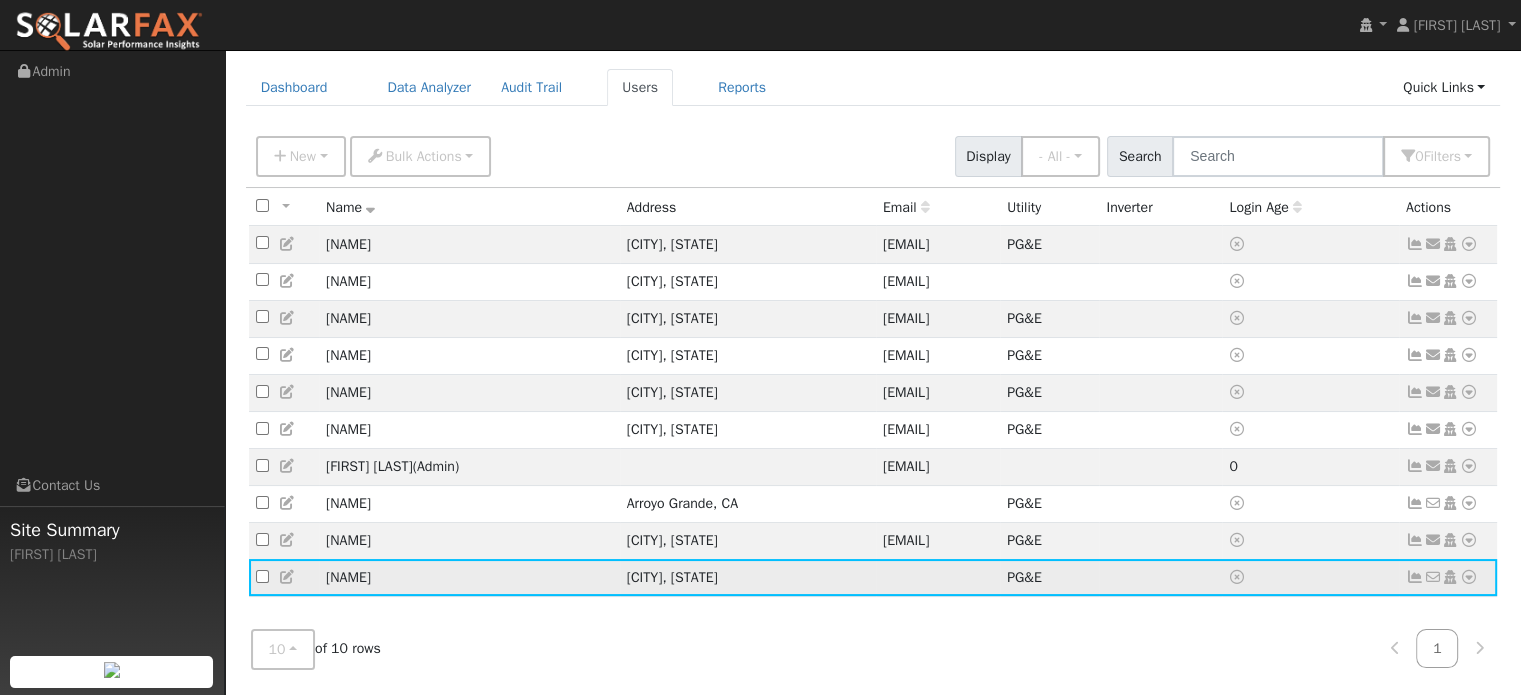 click at bounding box center [1469, 577] 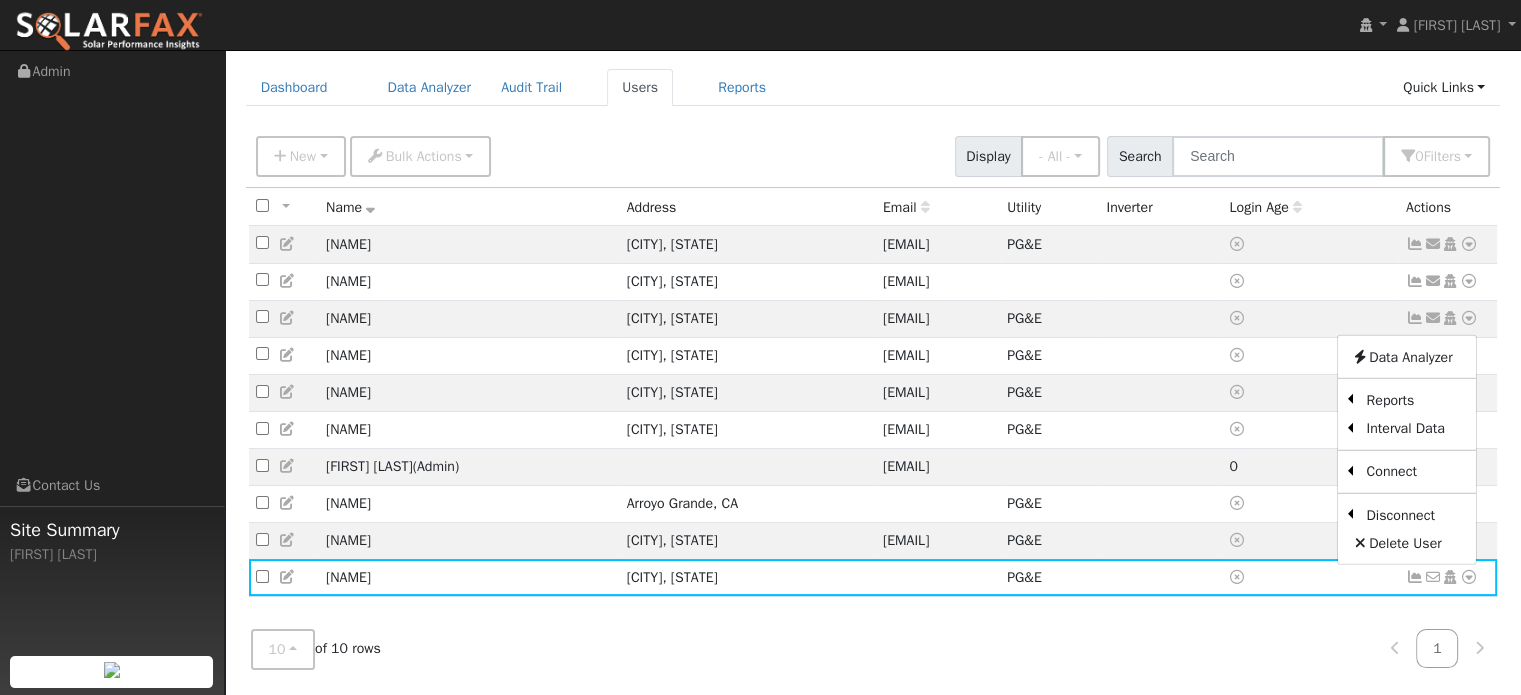click on "Scenario" at bounding box center (0, 0) 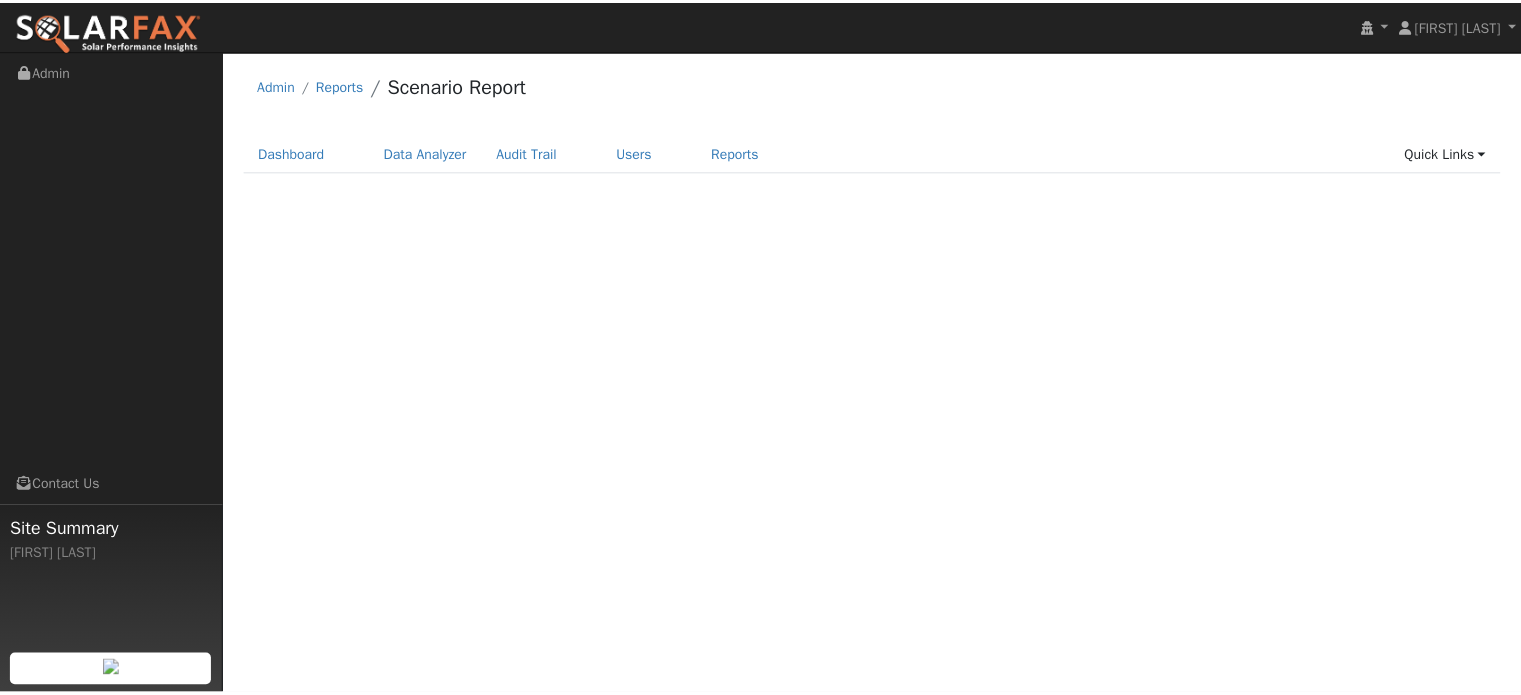 scroll, scrollTop: 0, scrollLeft: 0, axis: both 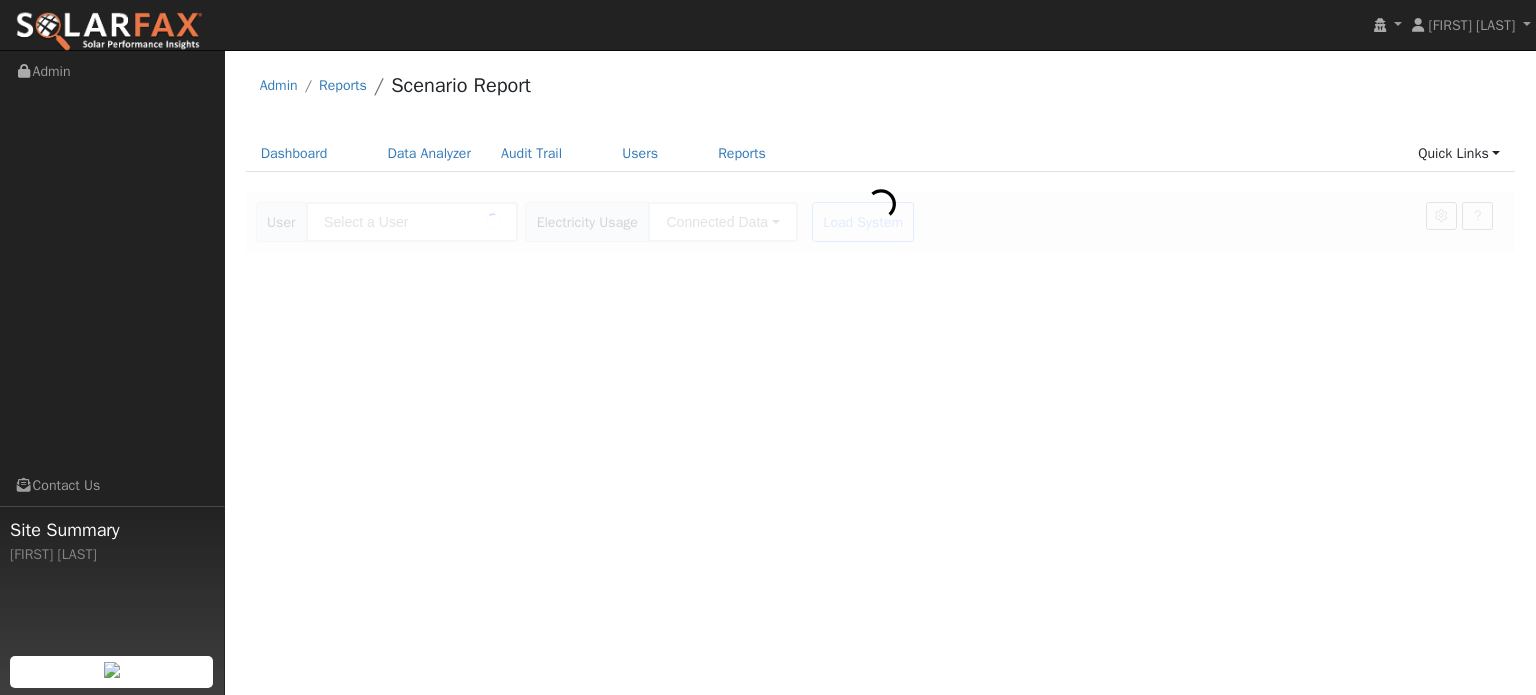 type on "[FIRST] [LAST]" 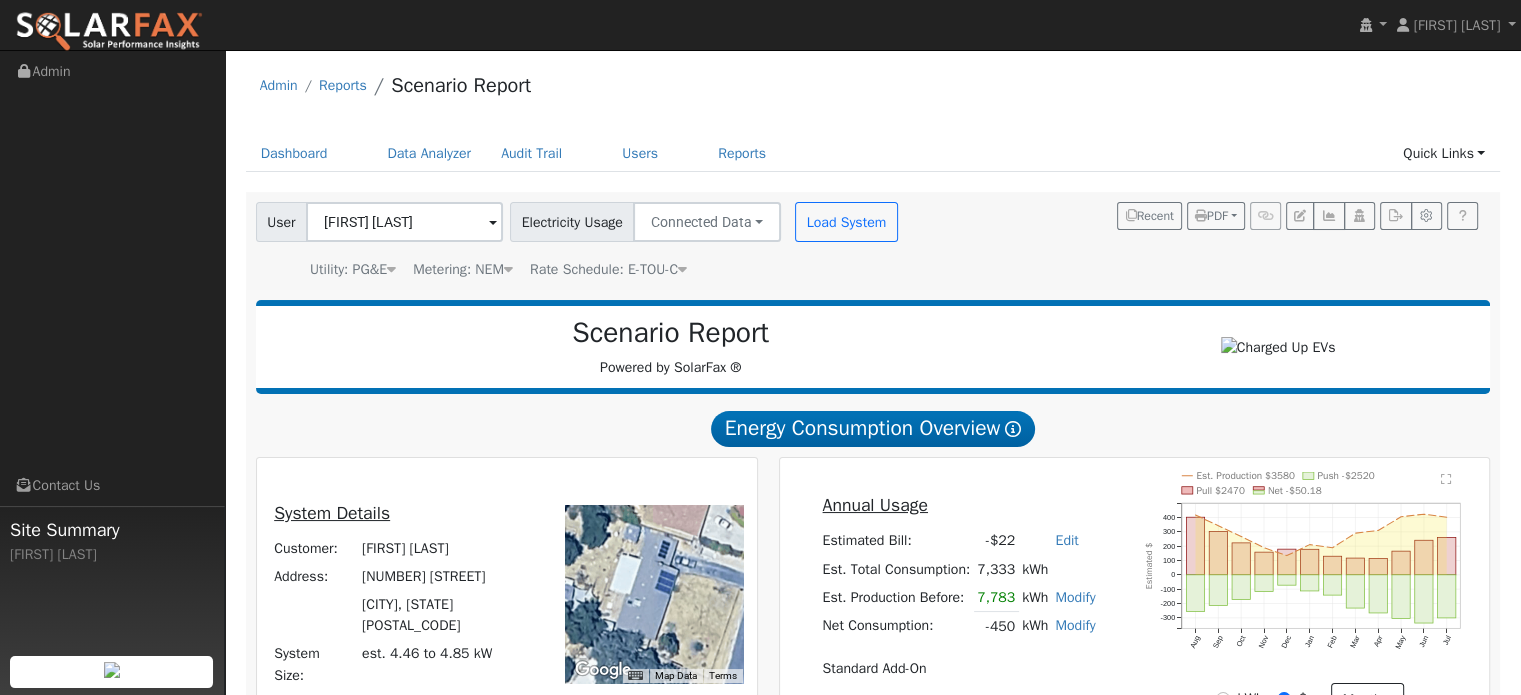 scroll, scrollTop: 100, scrollLeft: 0, axis: vertical 